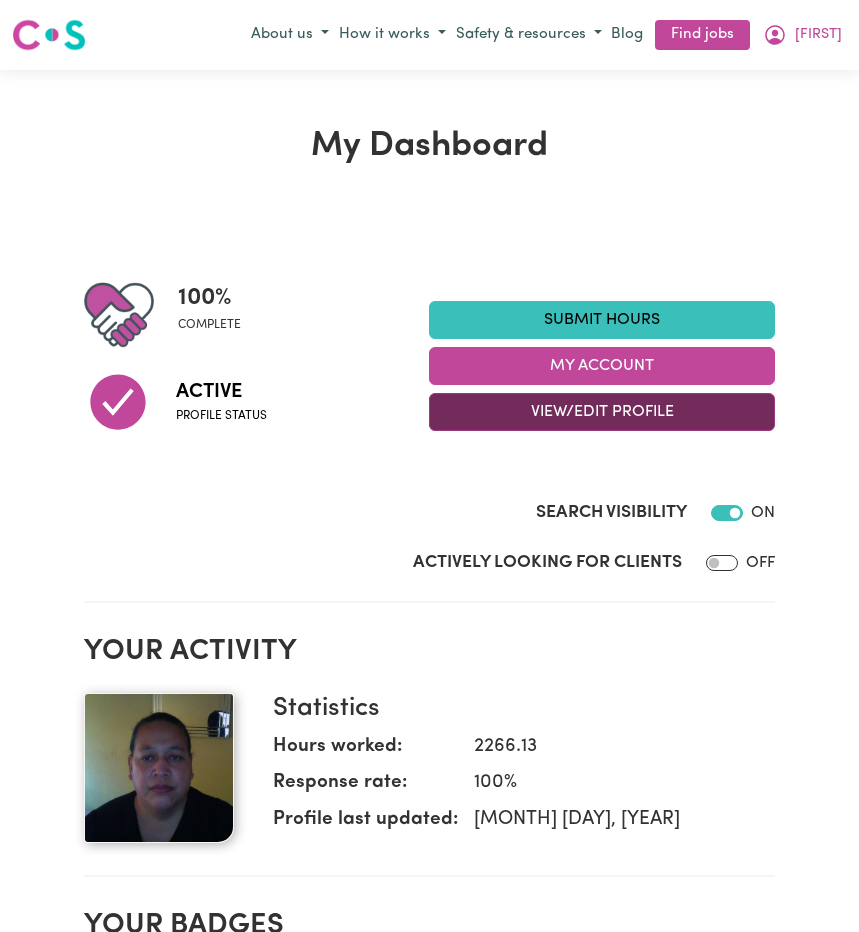 scroll, scrollTop: 0, scrollLeft: 0, axis: both 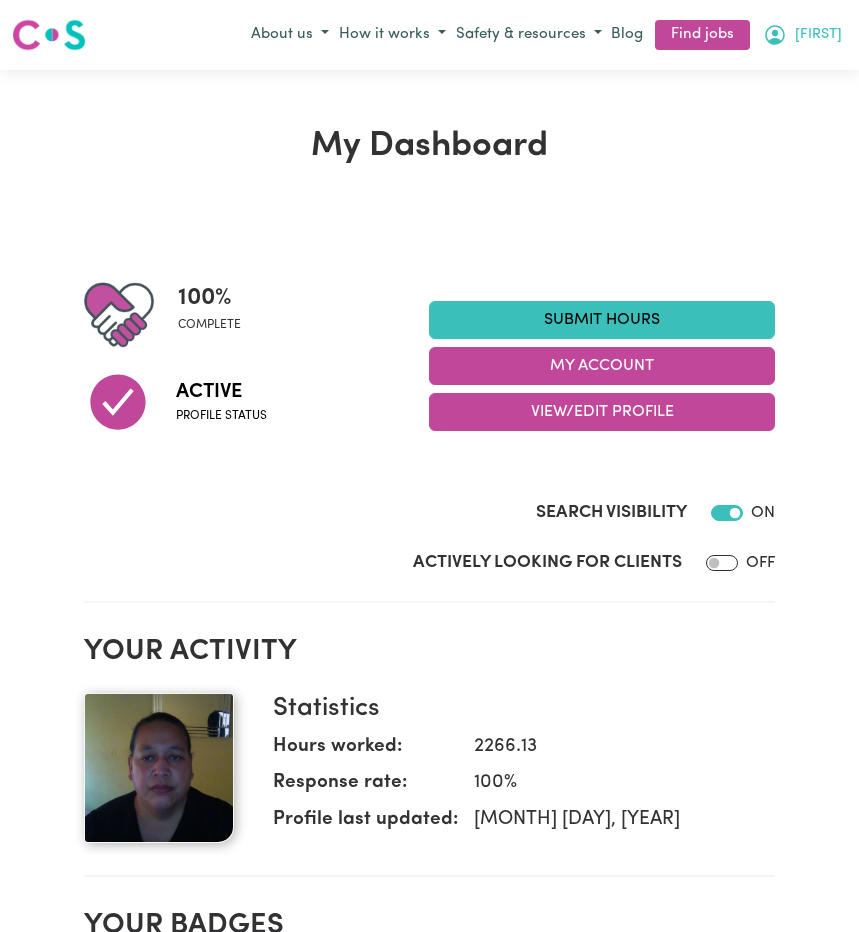 click on "[FIRST]" at bounding box center (818, 35) 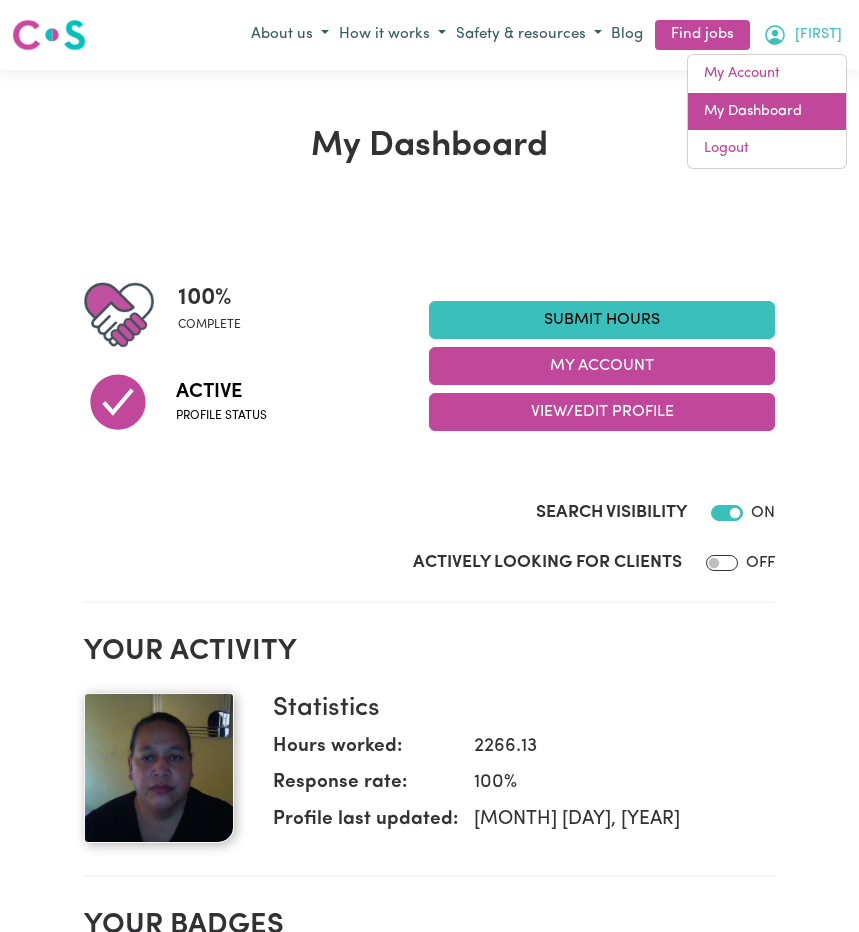 click on "My Dashboard" at bounding box center [767, 112] 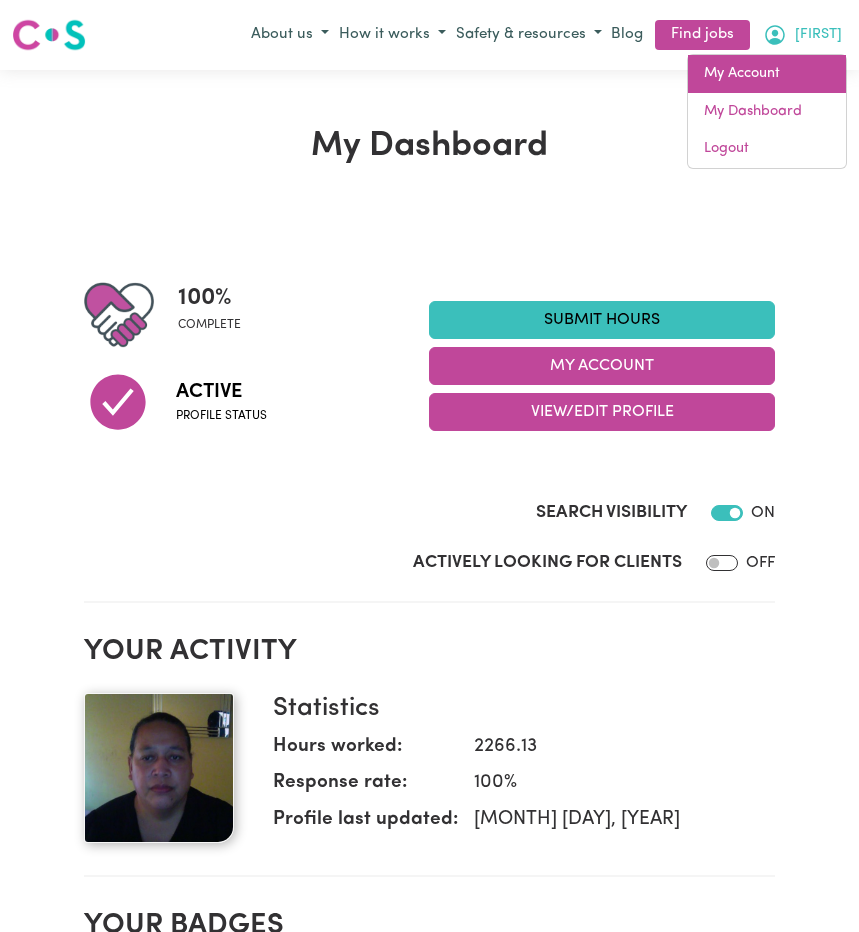 click on "My Account" at bounding box center [767, 74] 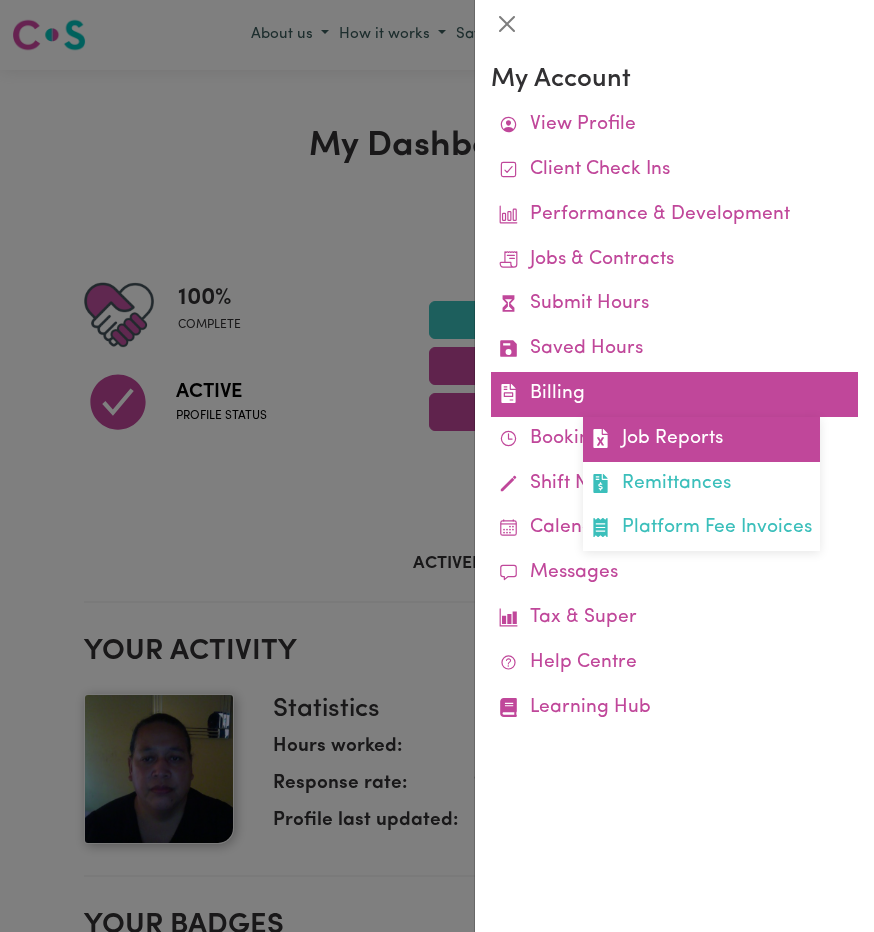 click on "Job Reports" at bounding box center [701, 439] 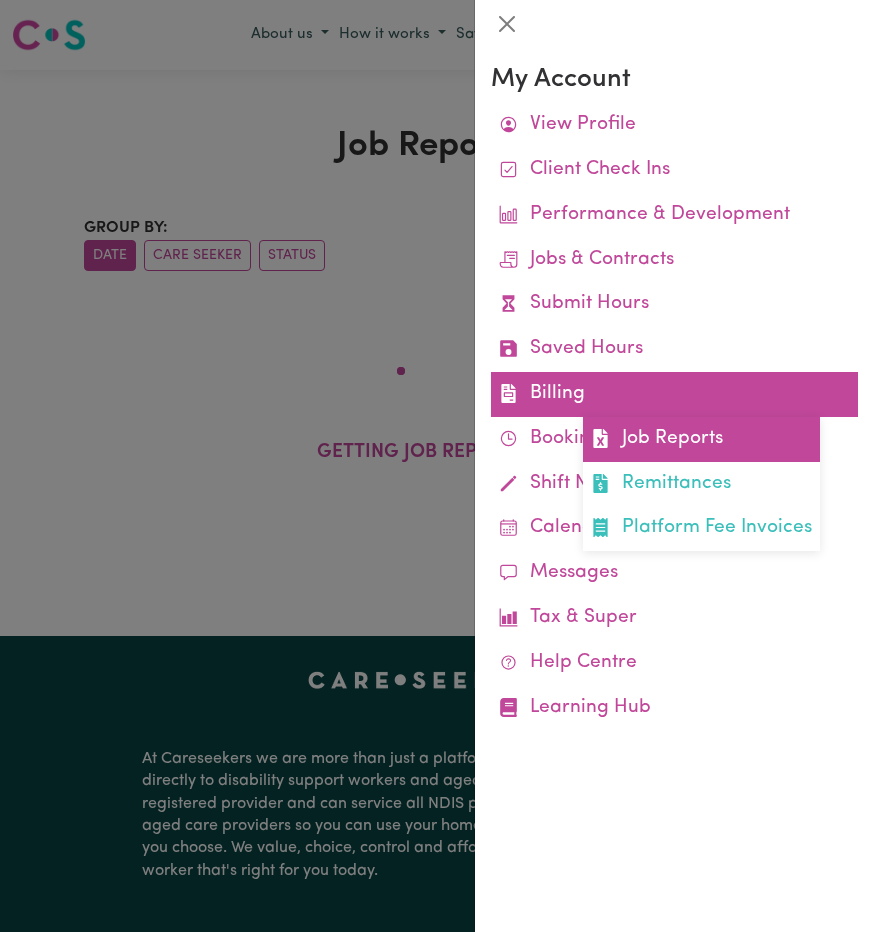 click on "Job Reports" at bounding box center (701, 439) 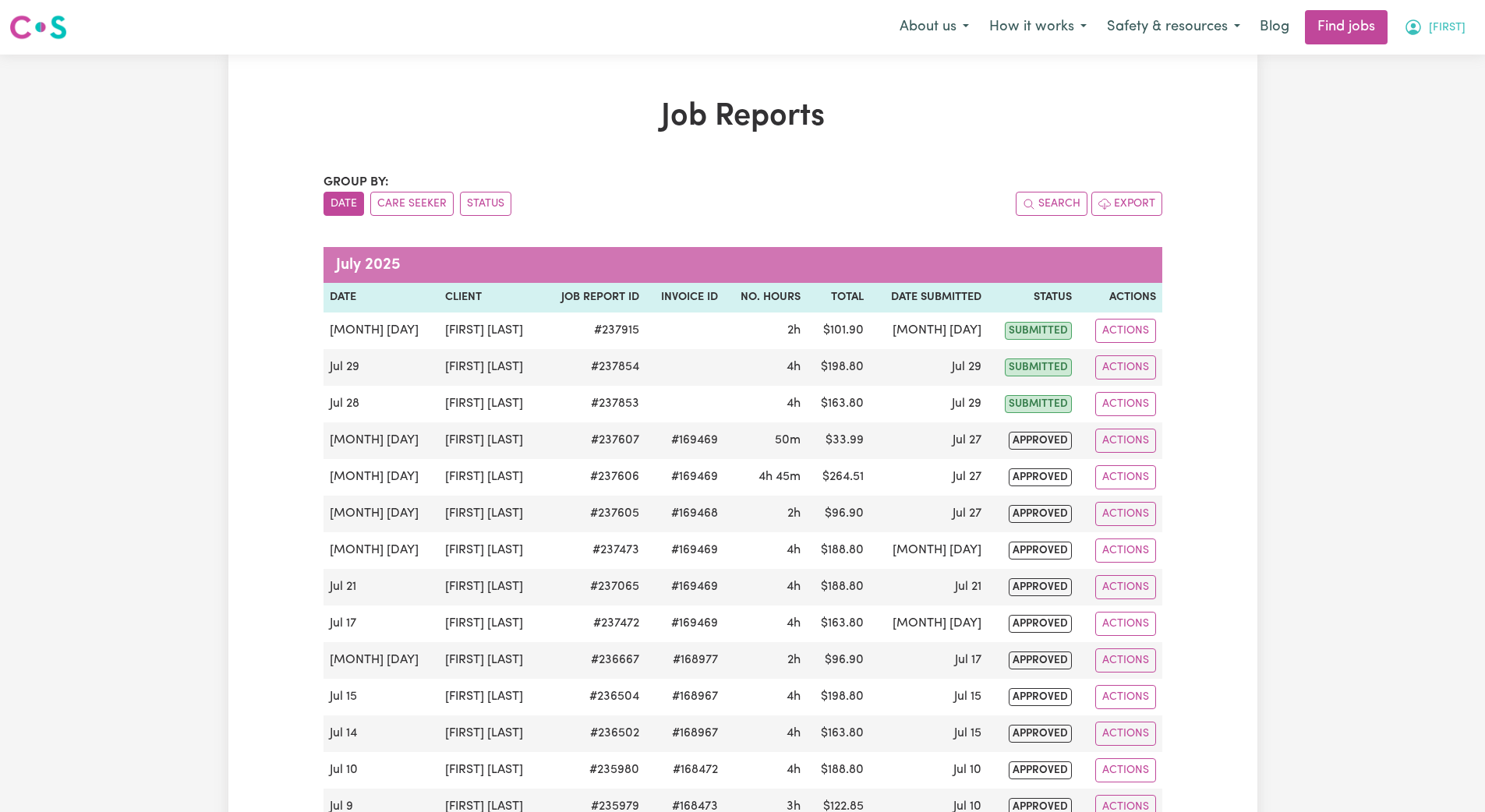 click on "[FIRST]" at bounding box center (1447, 28) 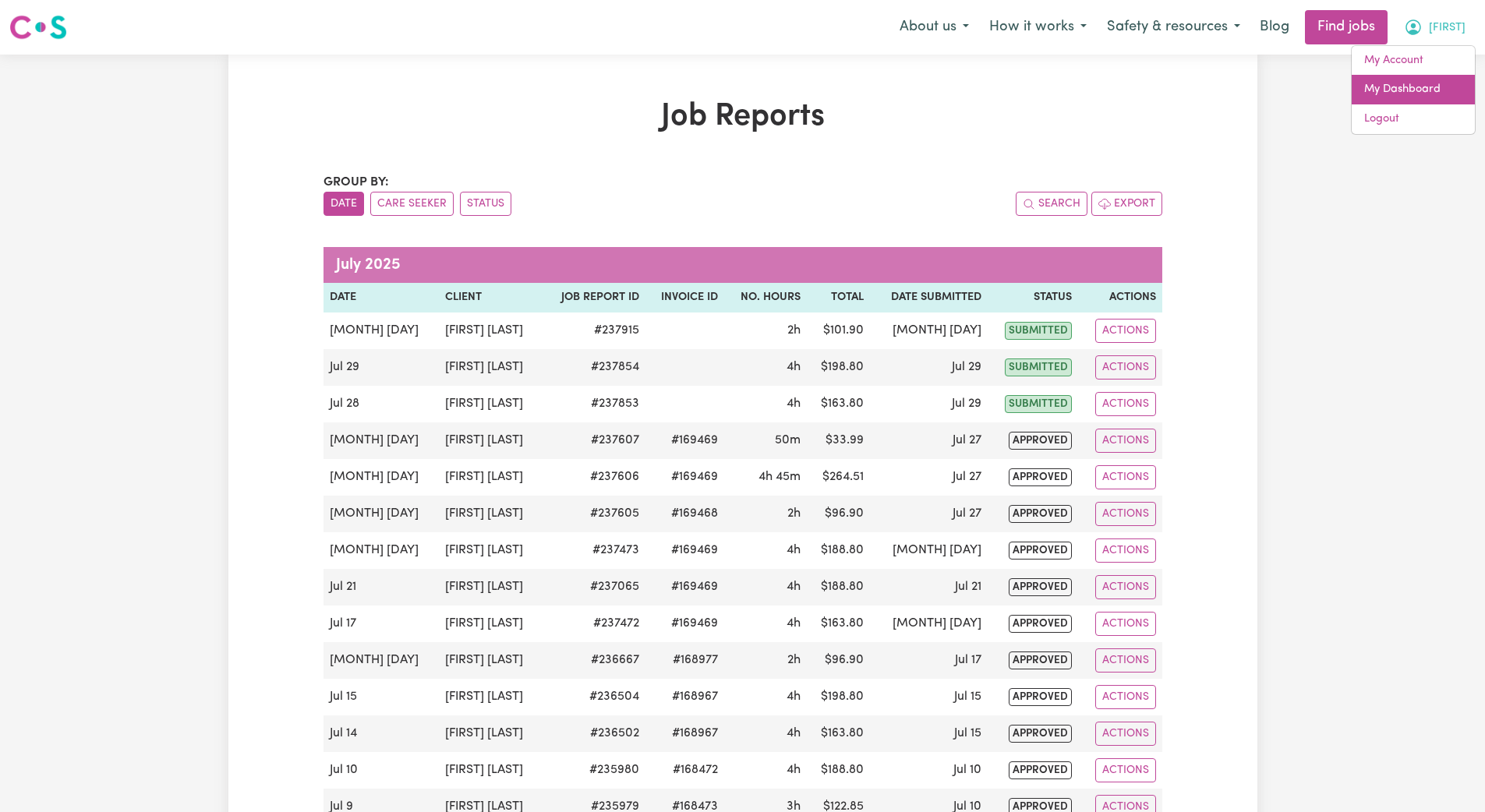 click on "My Dashboard" at bounding box center [1413, 90] 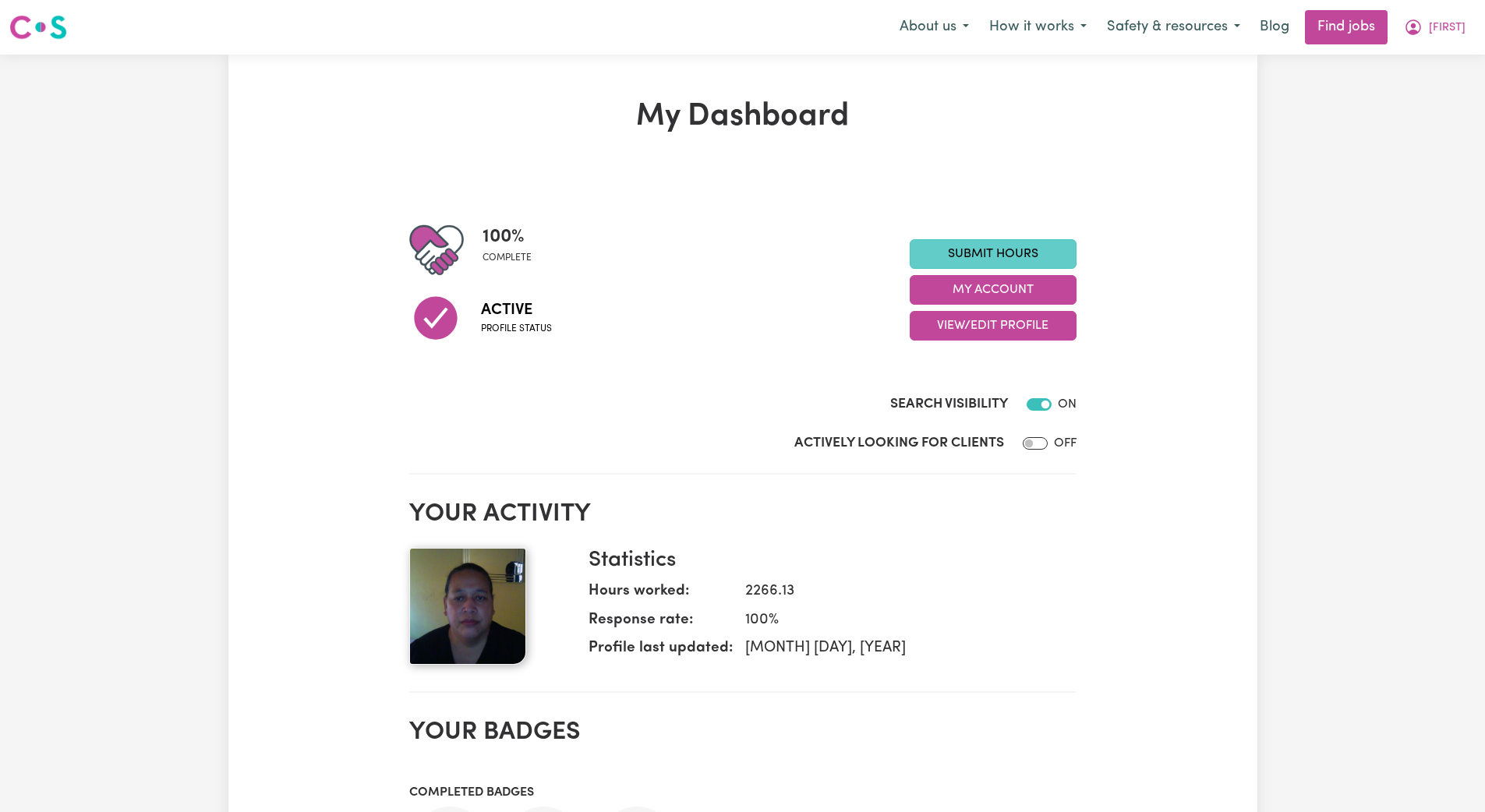 click on "Submit Hours" at bounding box center [993, 254] 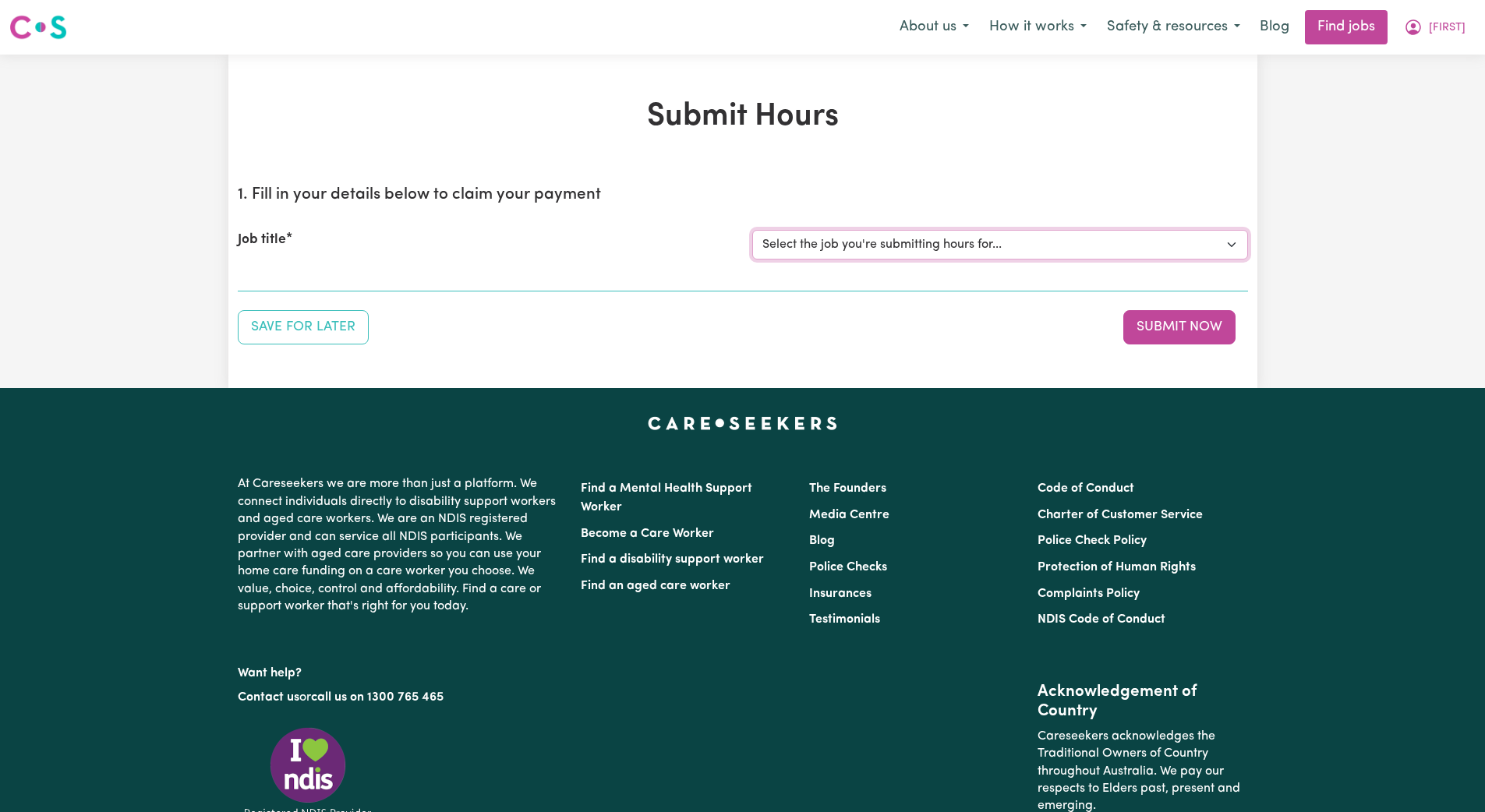 select on "14233" 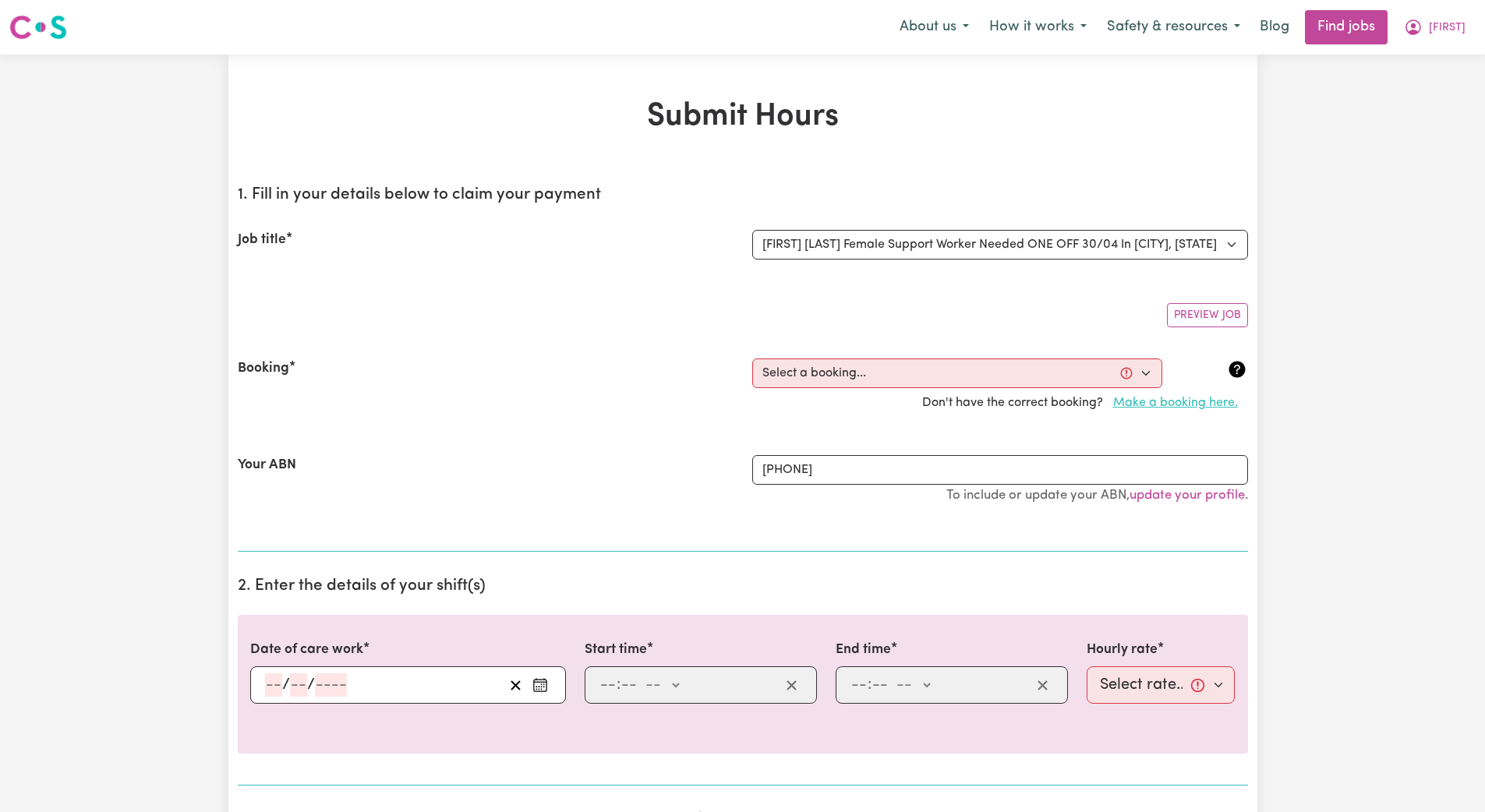 click on "Make a booking here." at bounding box center [1176, 403] 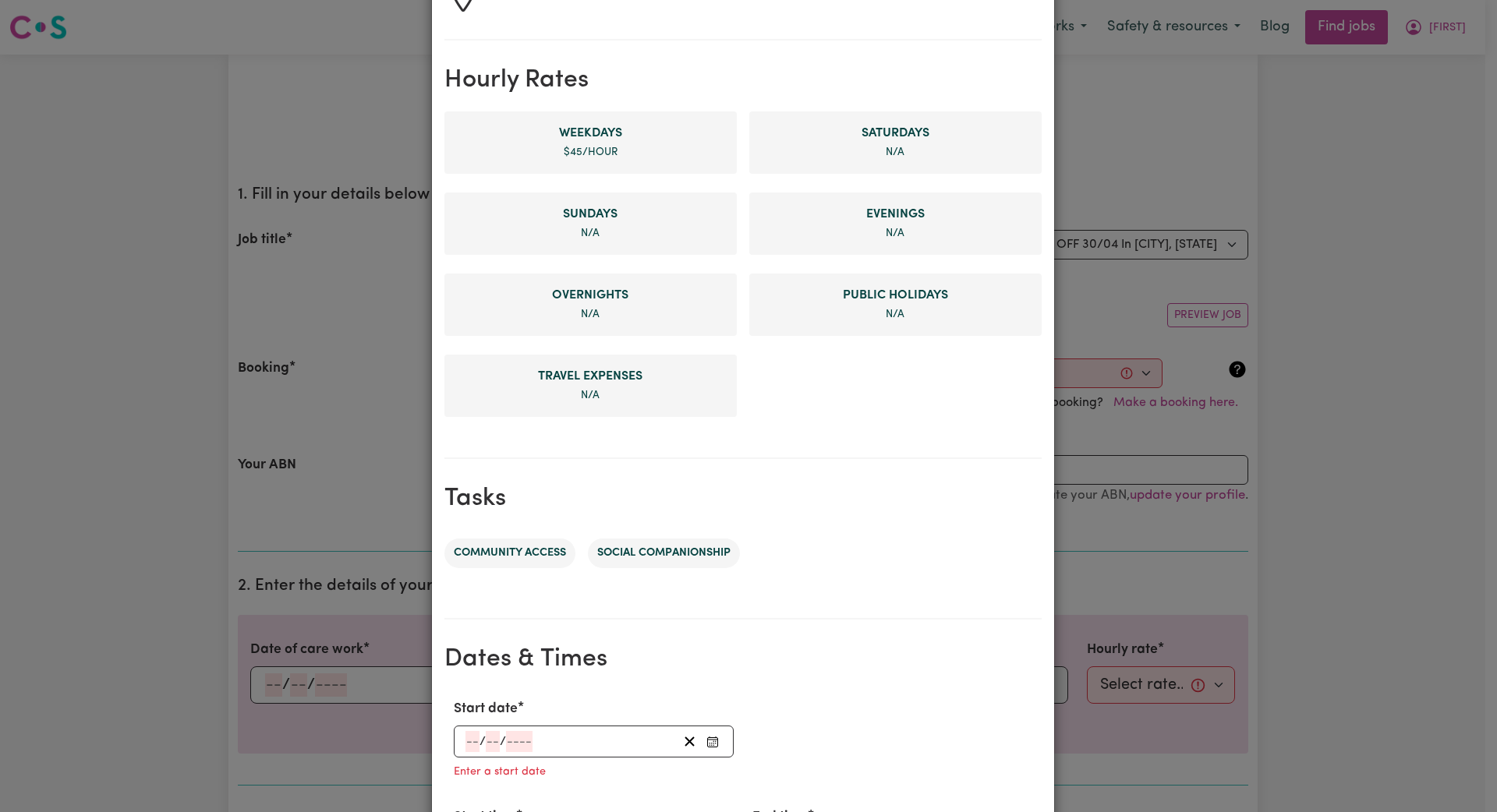 scroll, scrollTop: 453, scrollLeft: 0, axis: vertical 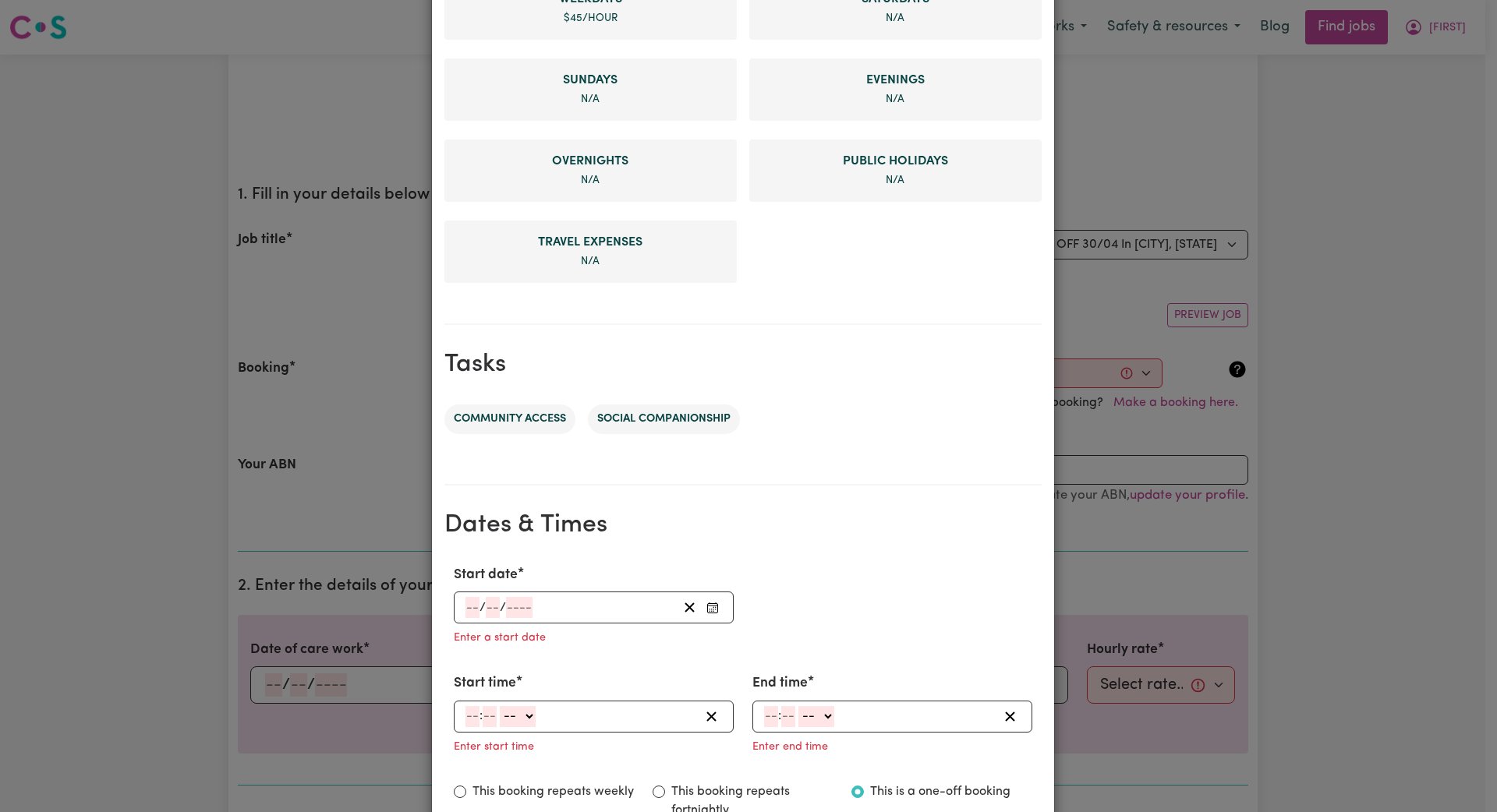 click 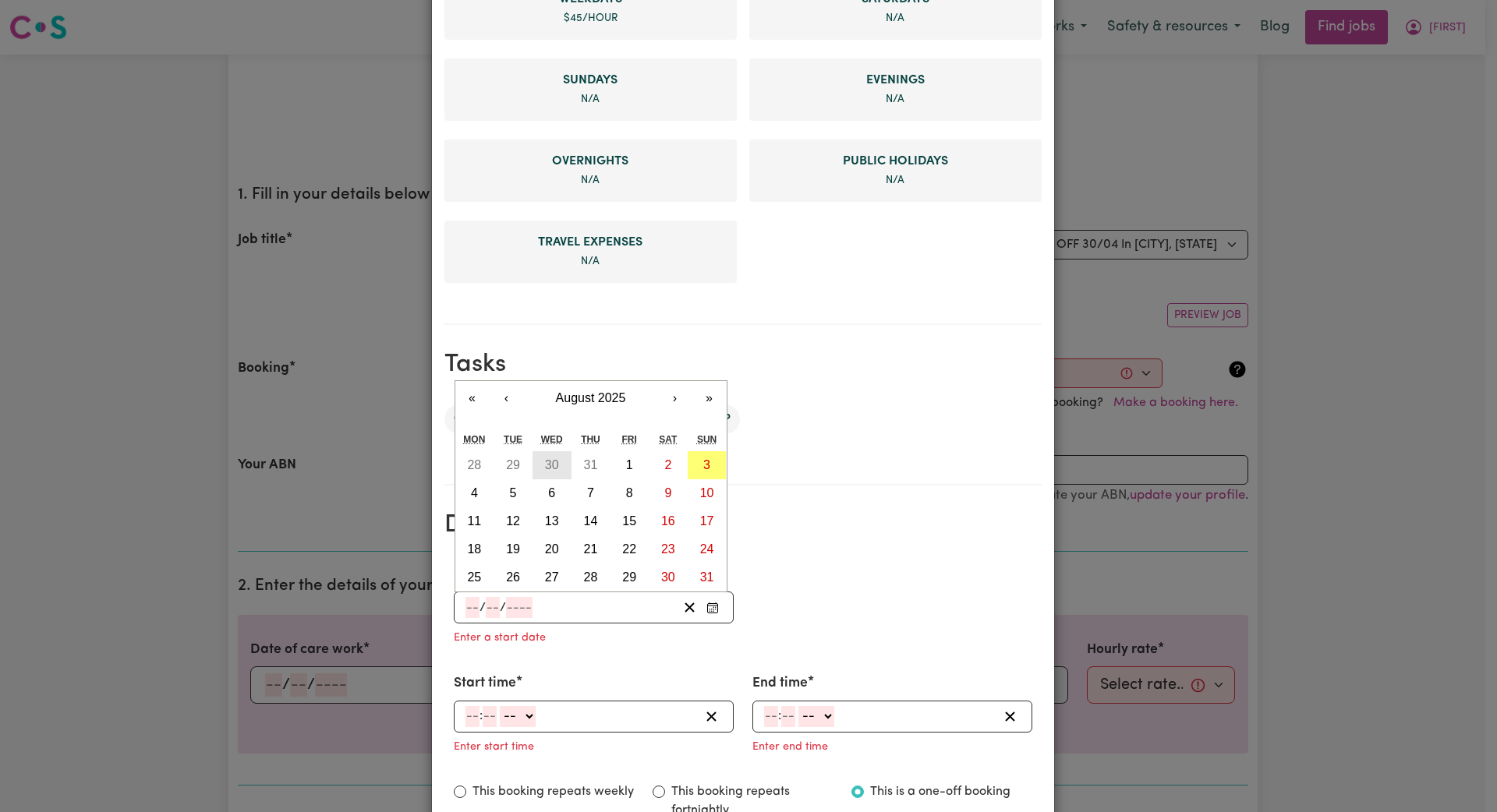click on "30" at bounding box center [552, 464] 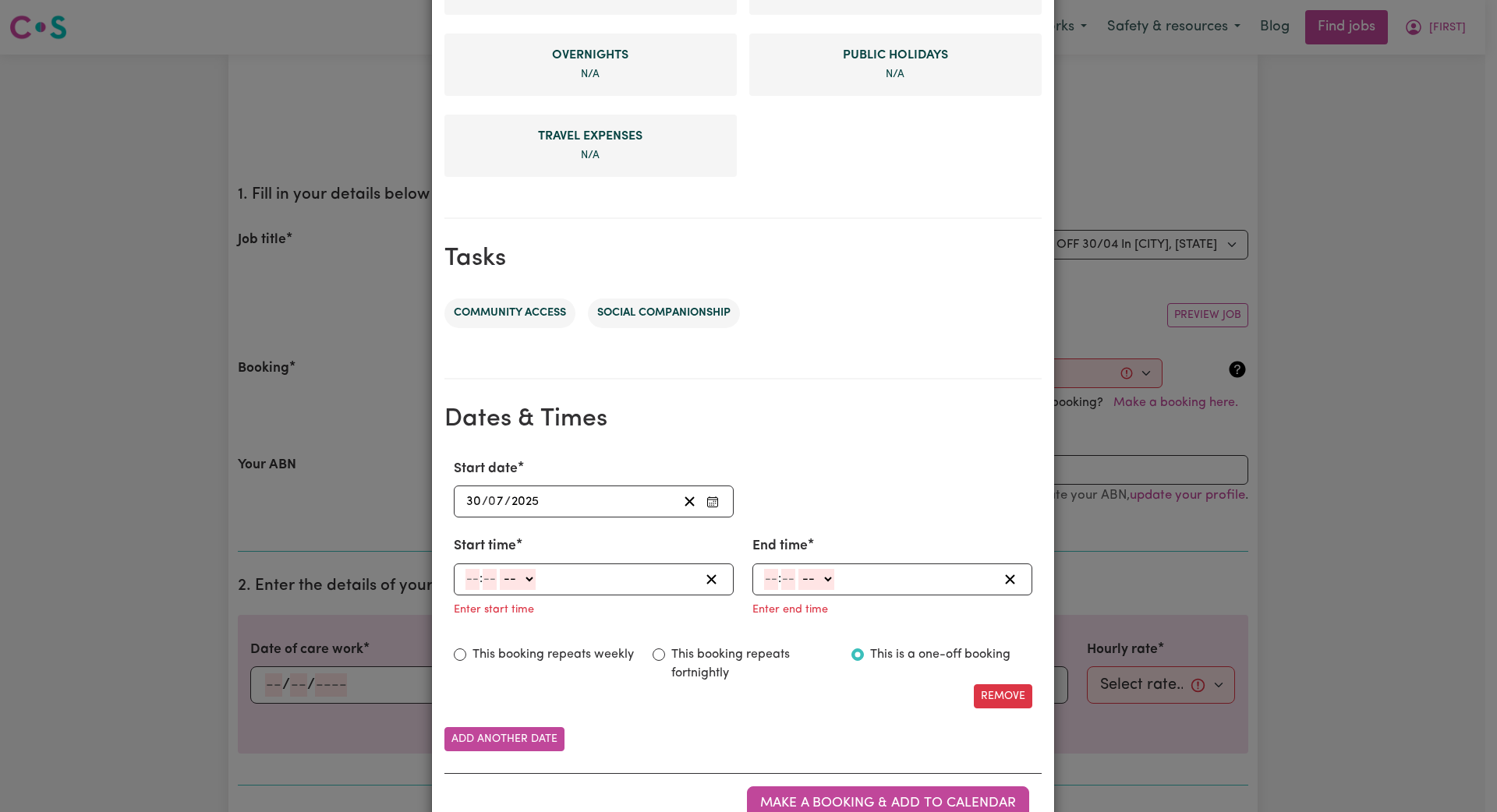 scroll, scrollTop: 614, scrollLeft: 0, axis: vertical 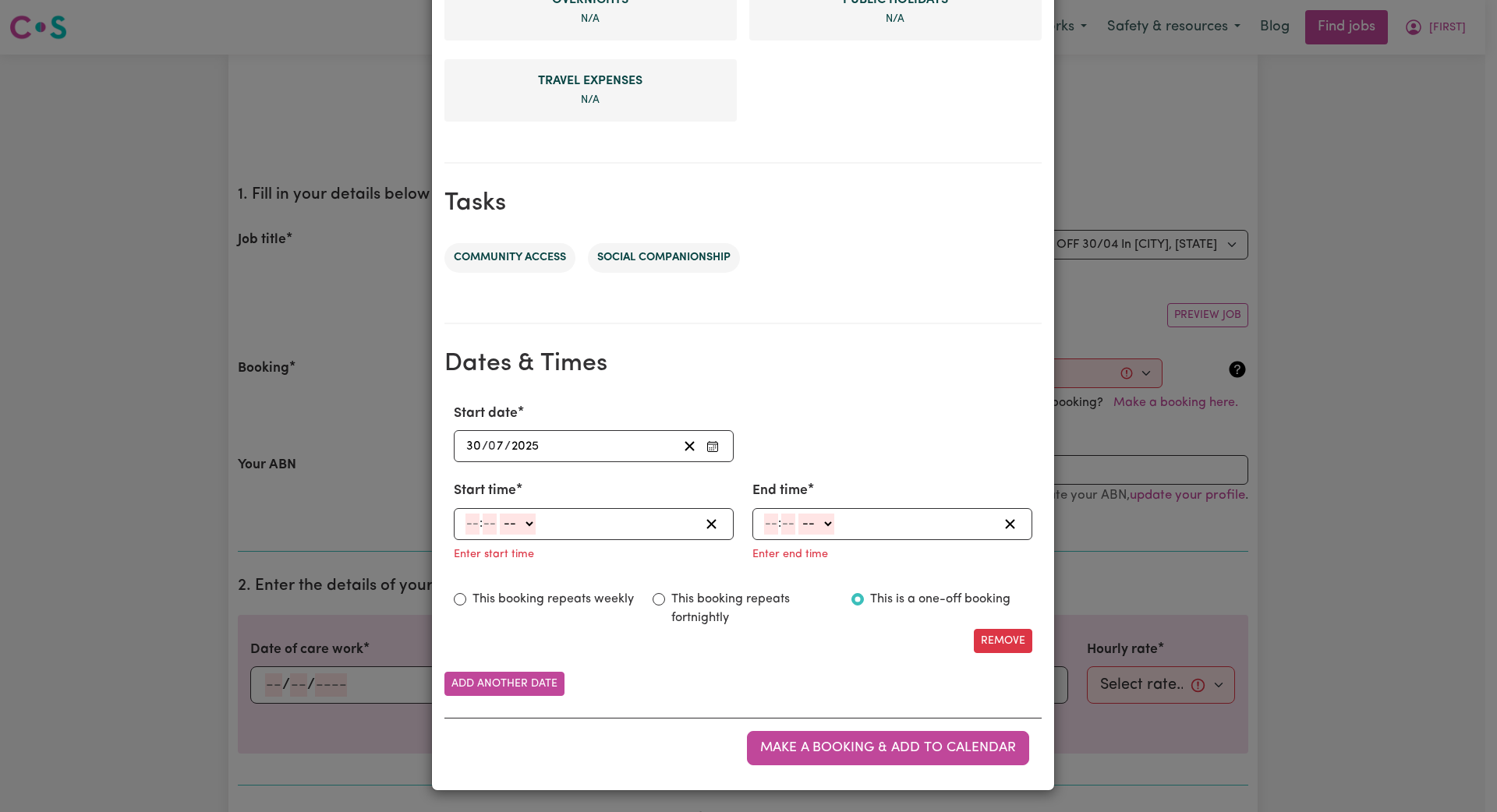 click 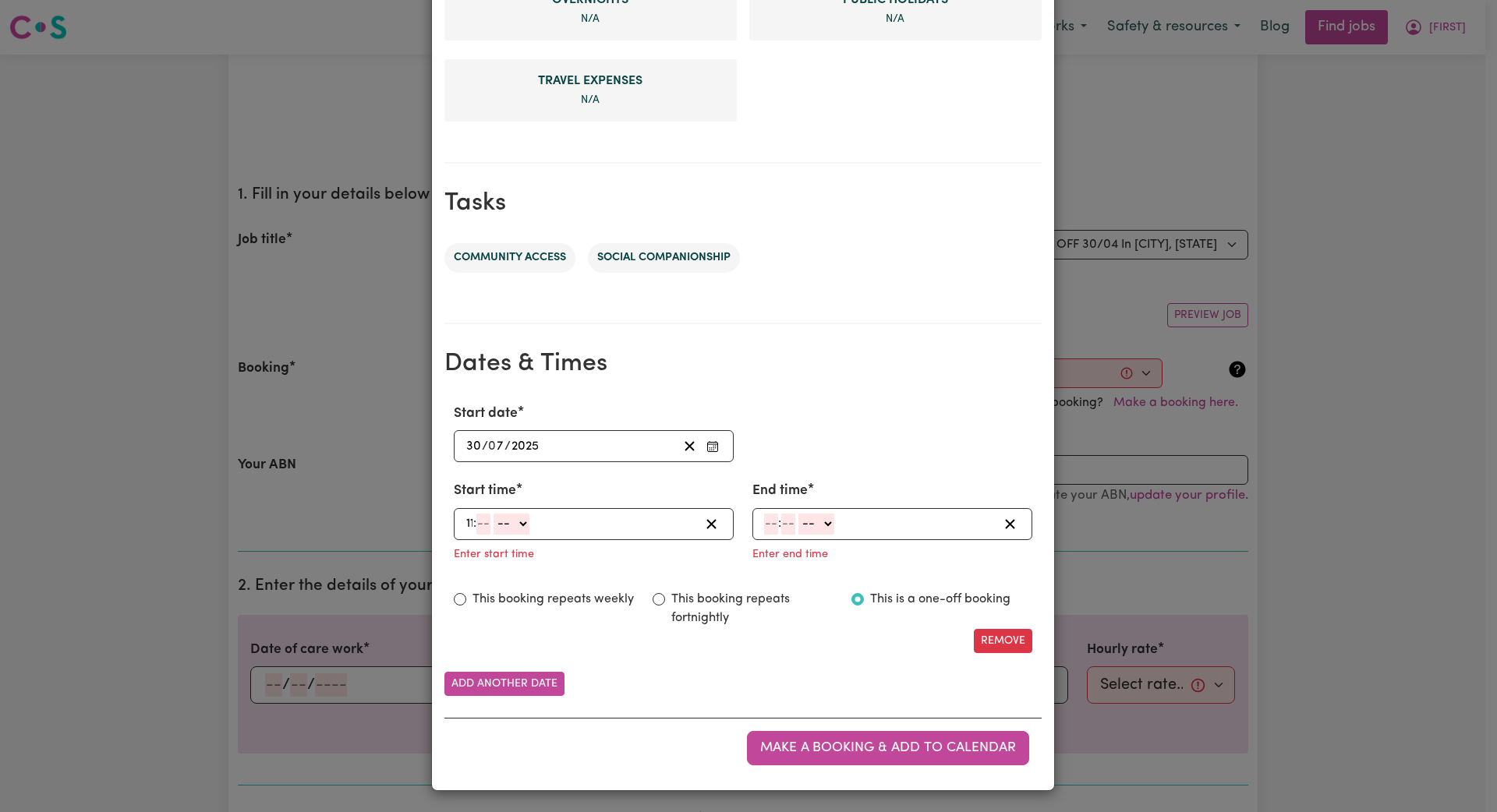 type on "11" 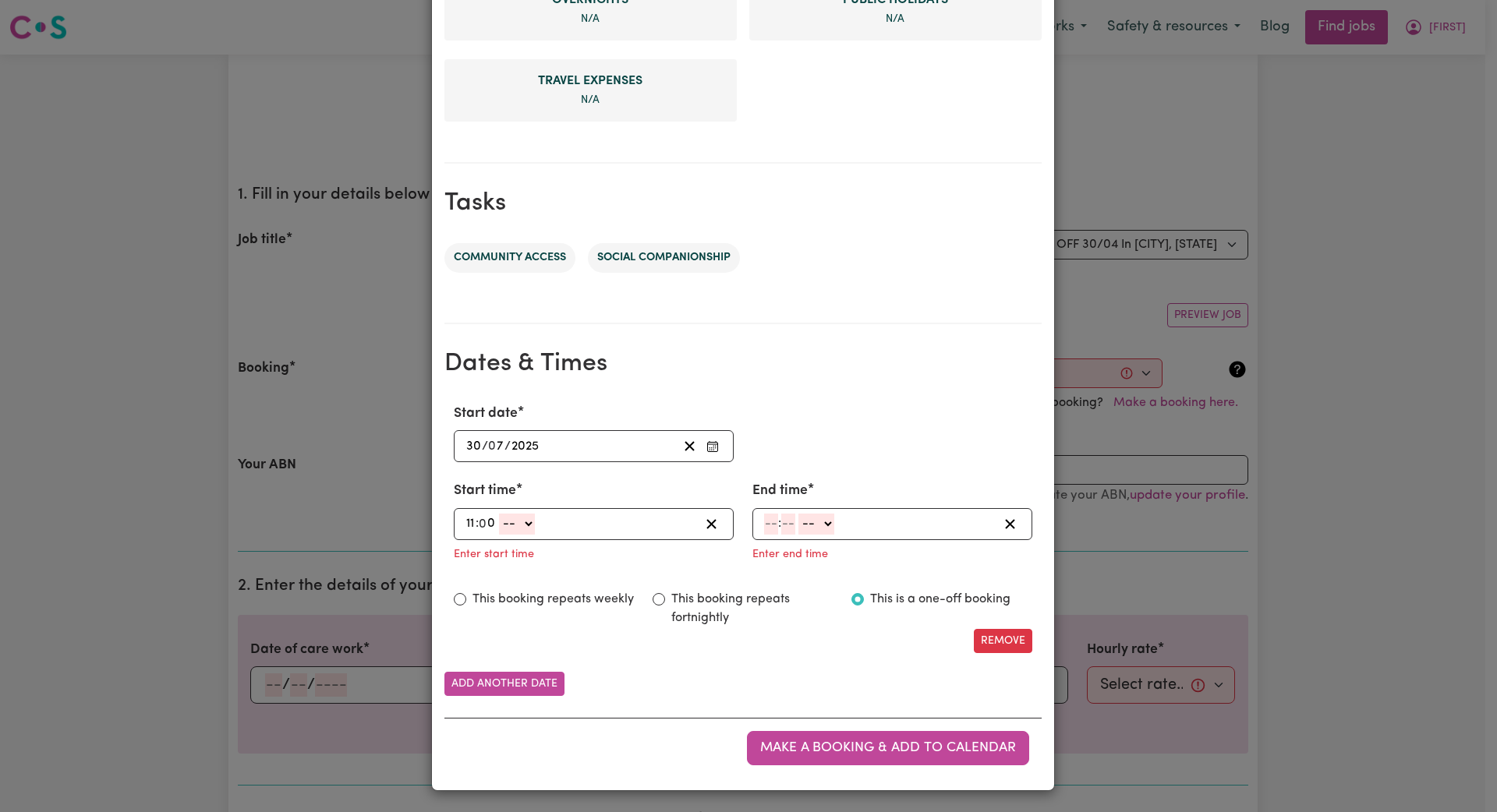 type on "0" 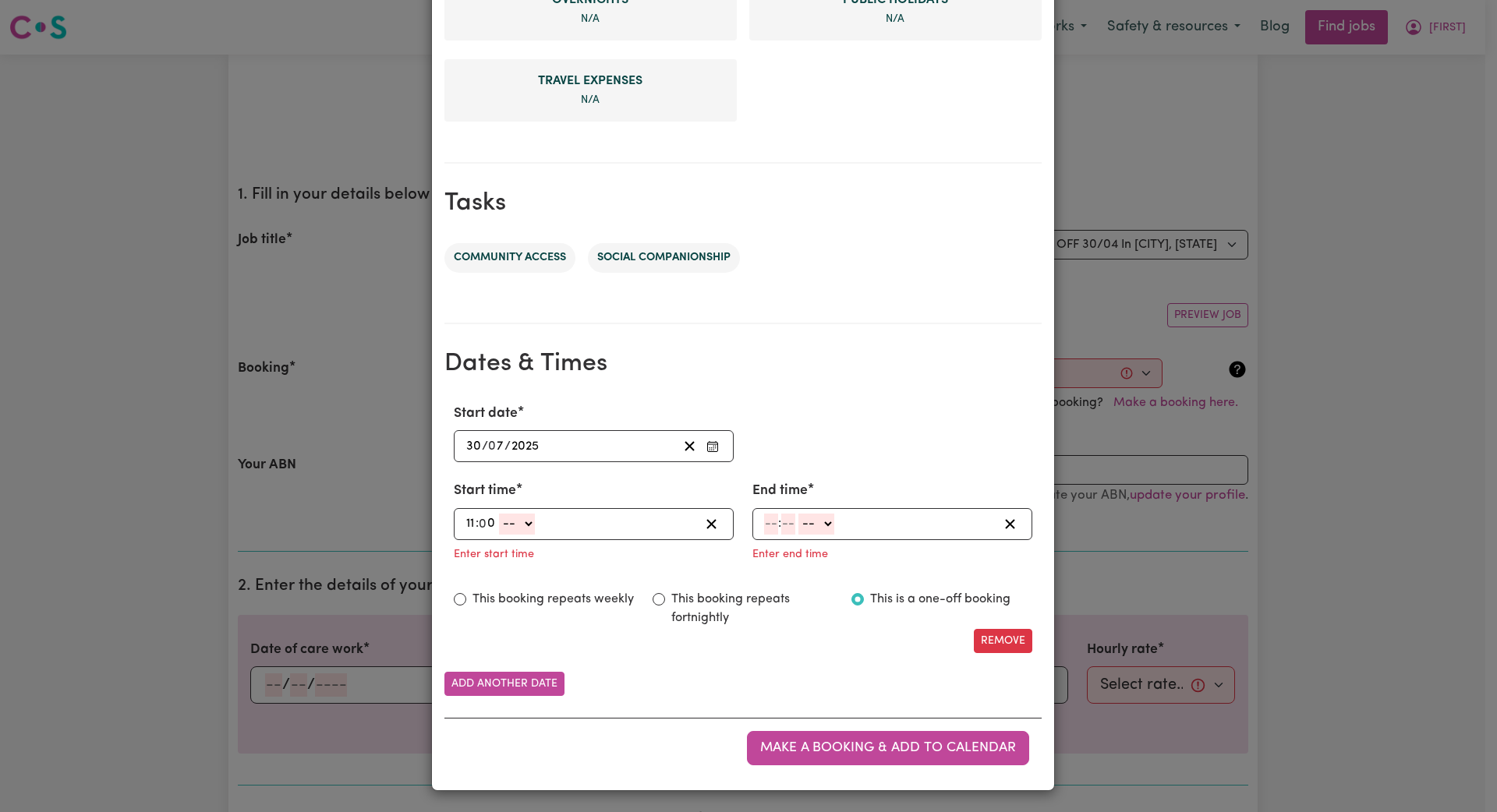 select on "am" 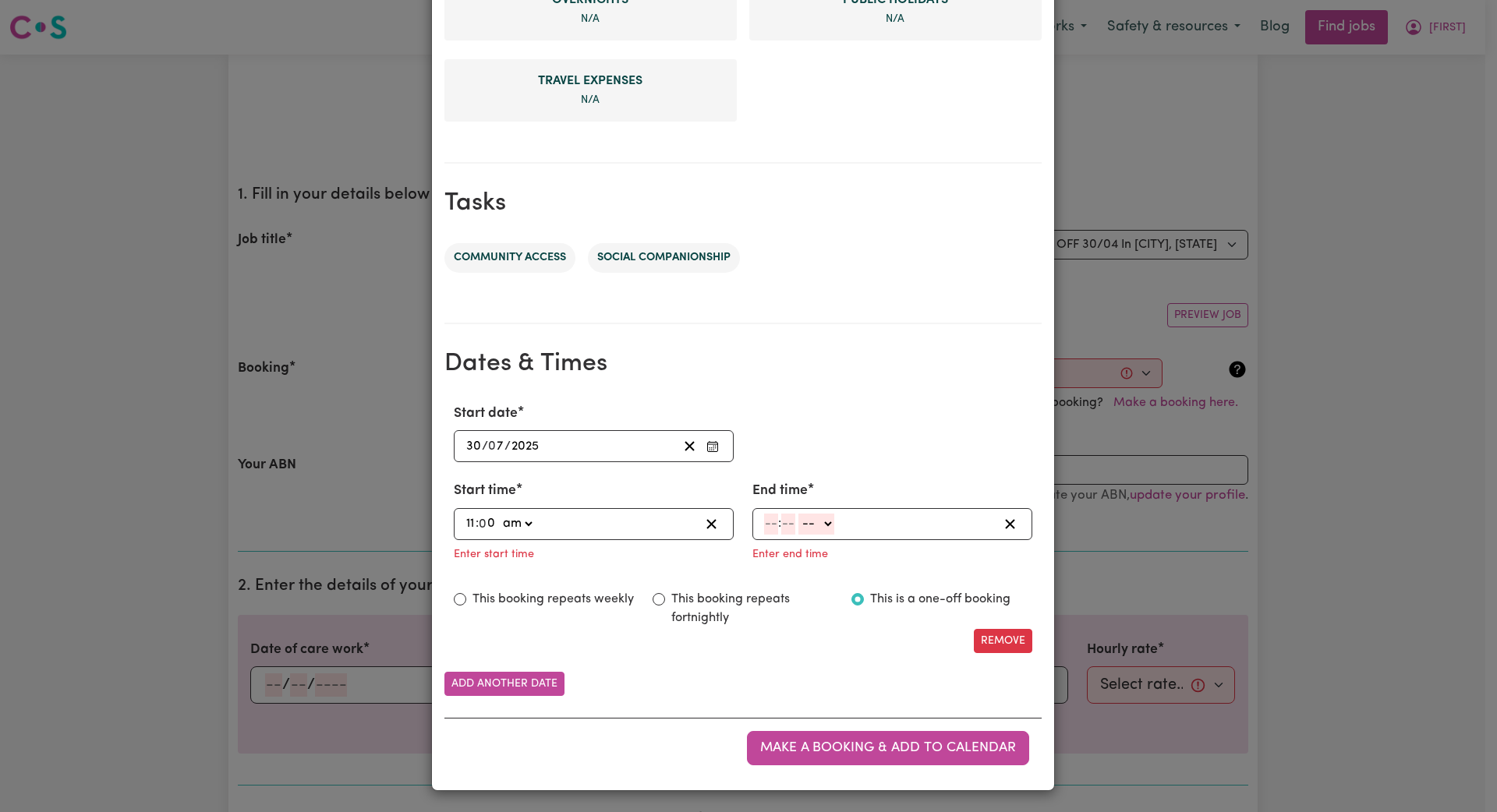type on "11:00" 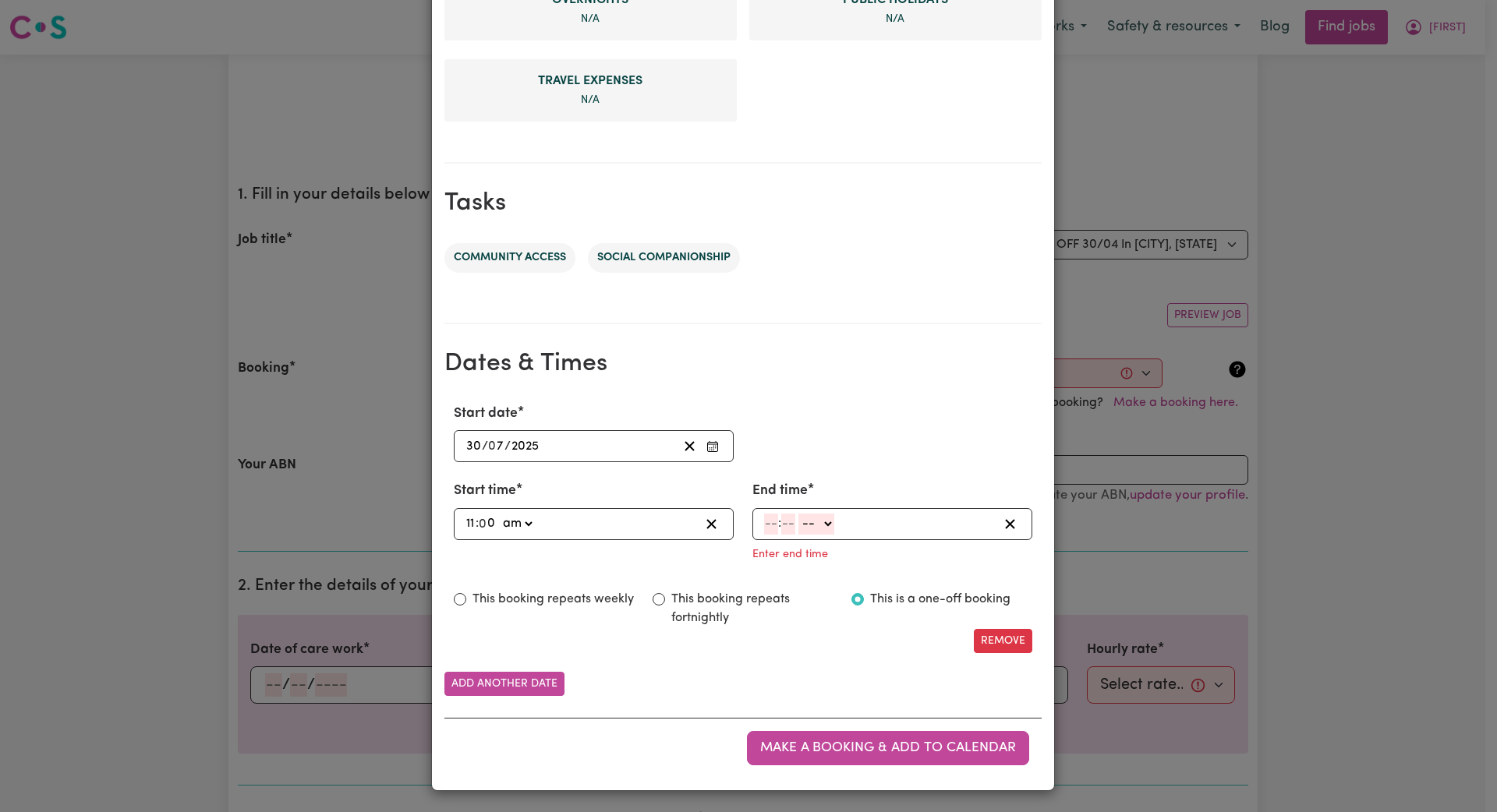 click 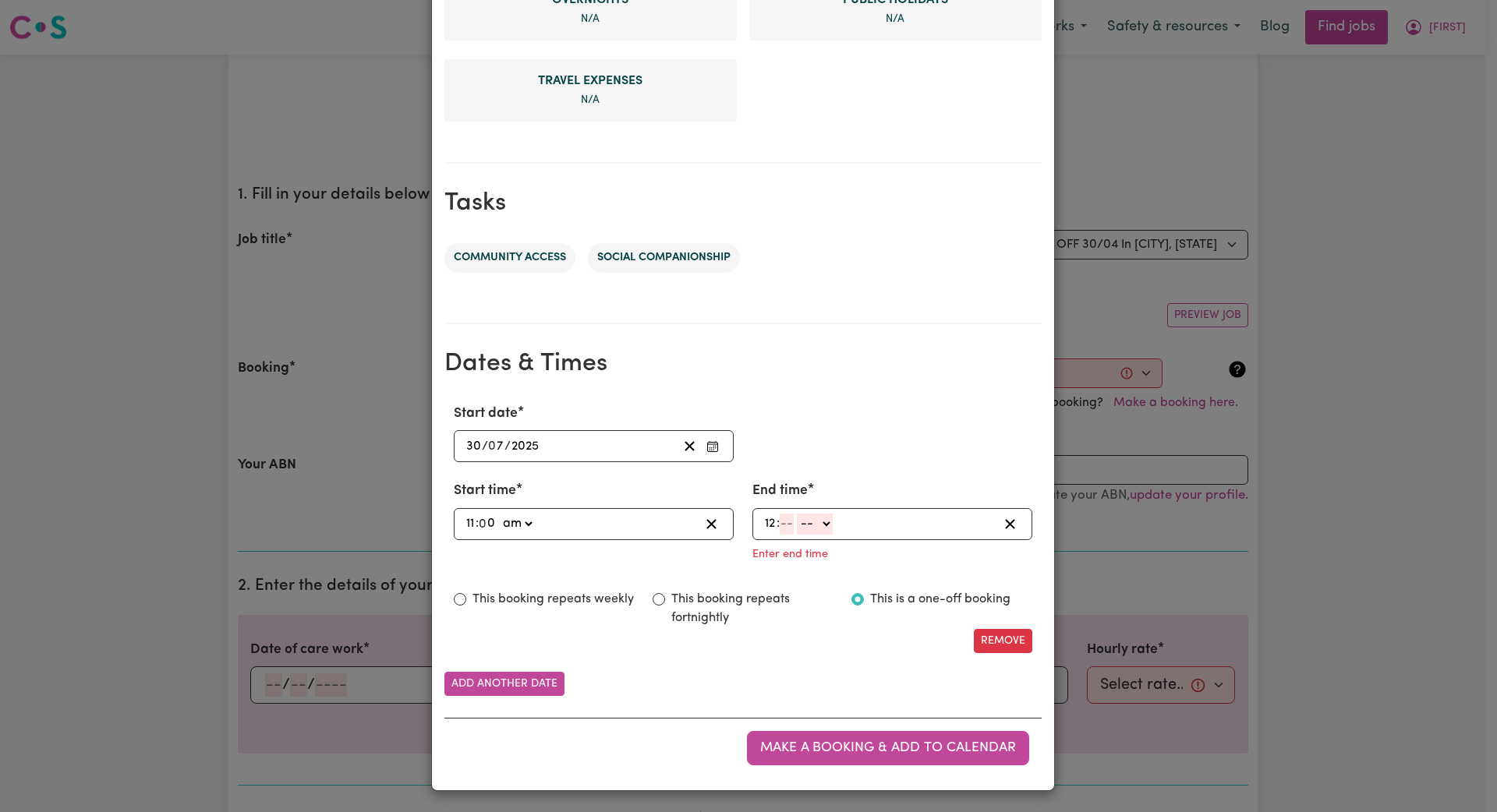 type on "12" 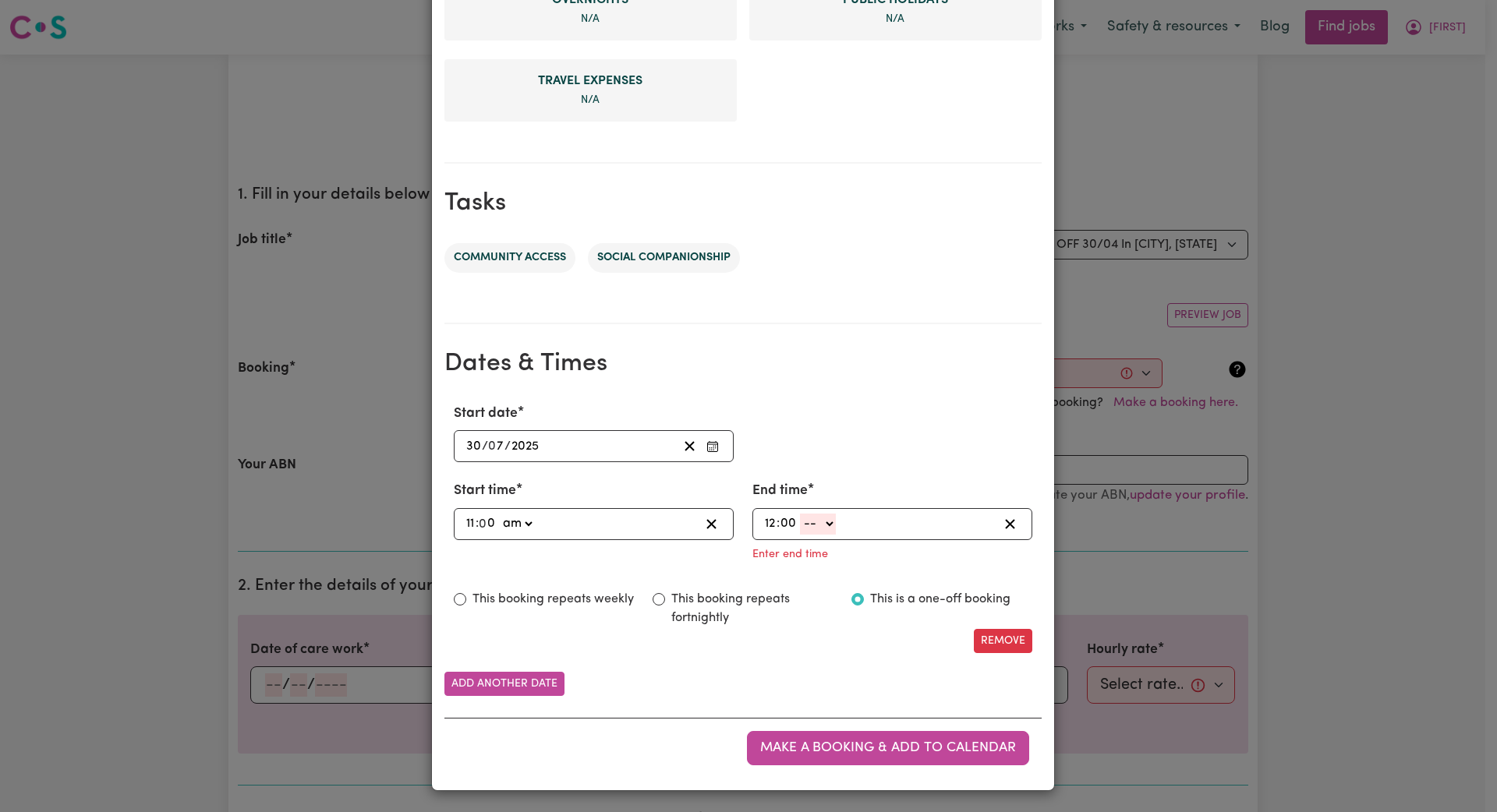 type on "00" 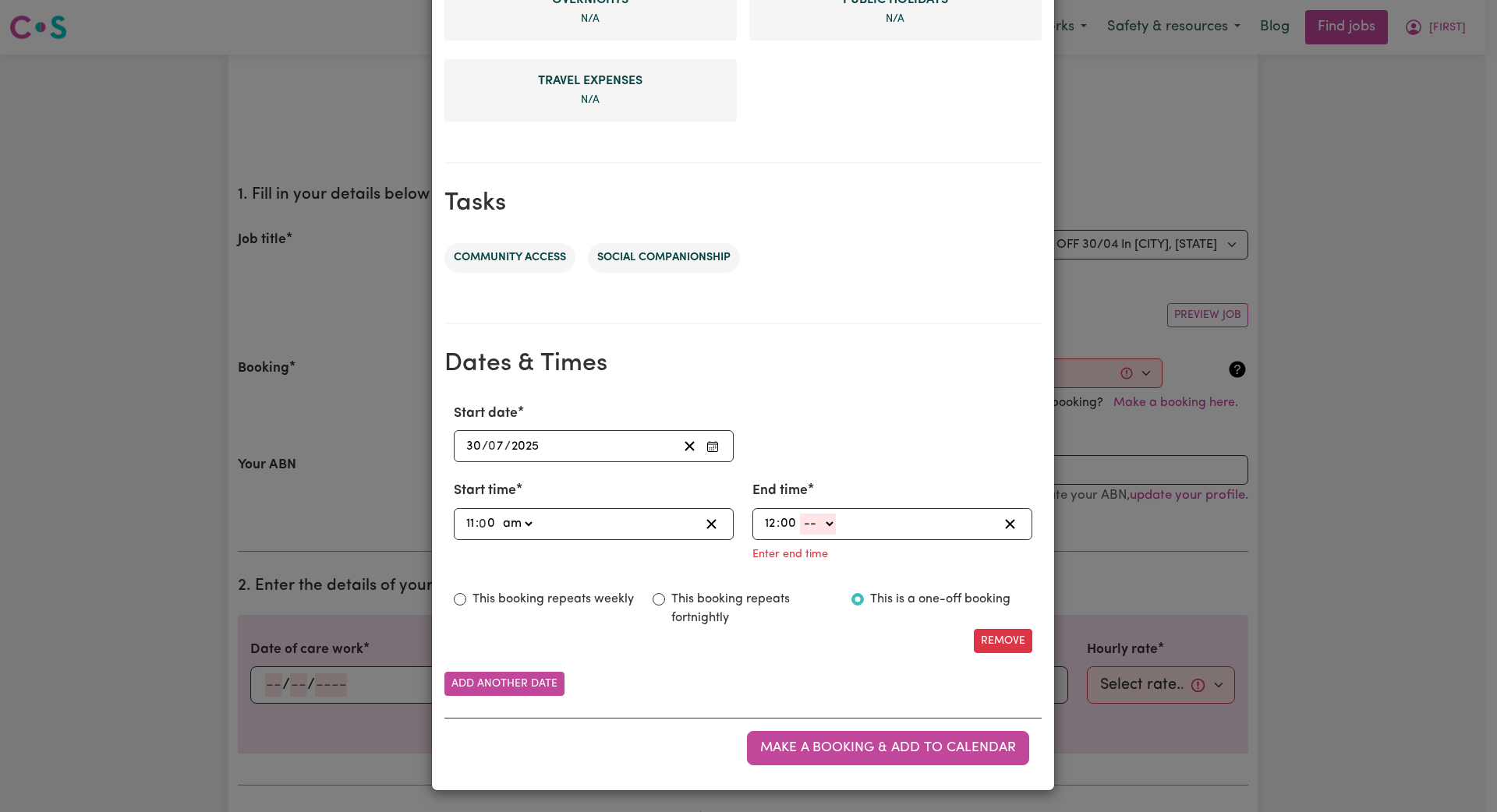 select on "pm" 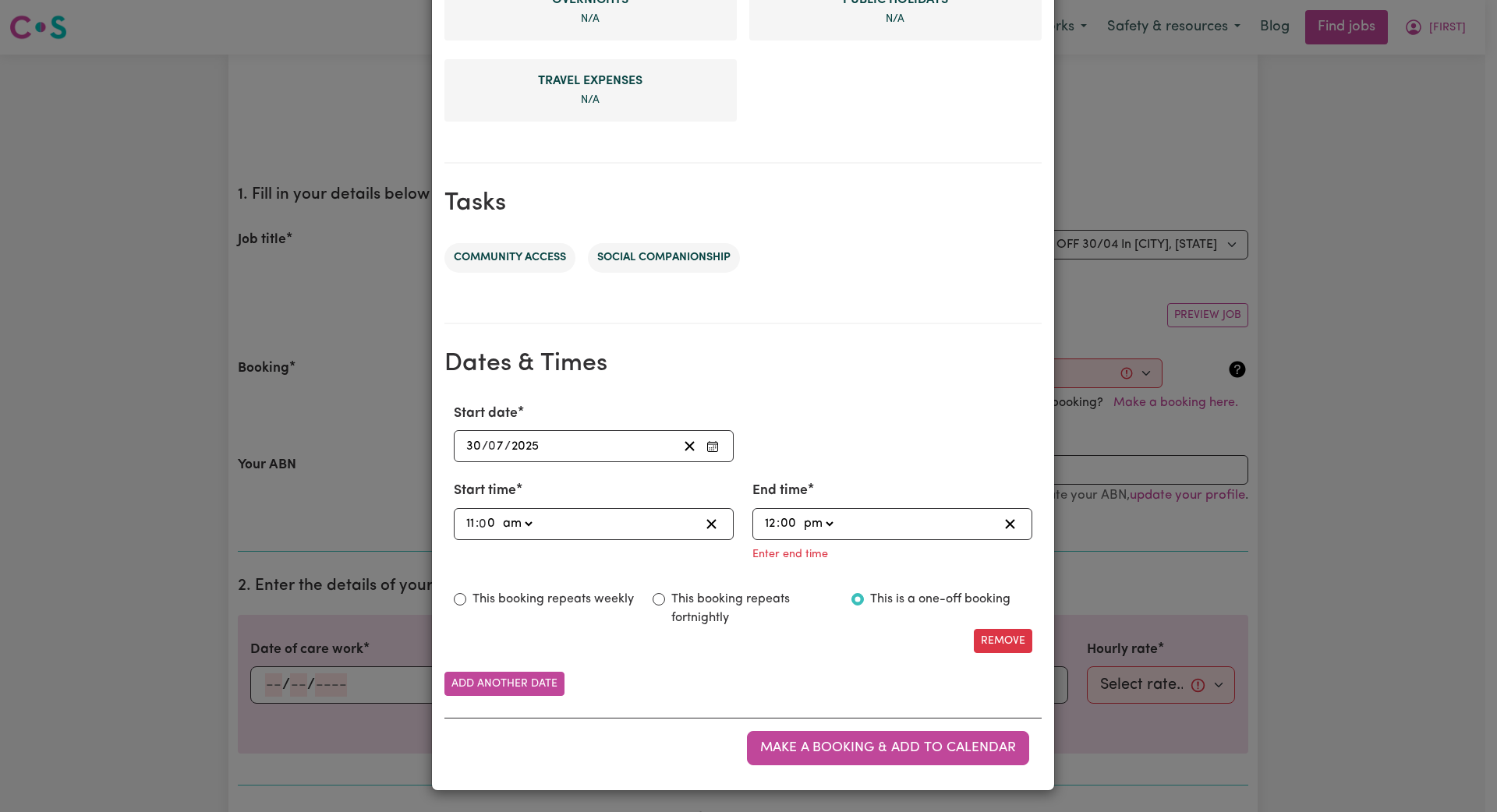 type on "12:00" 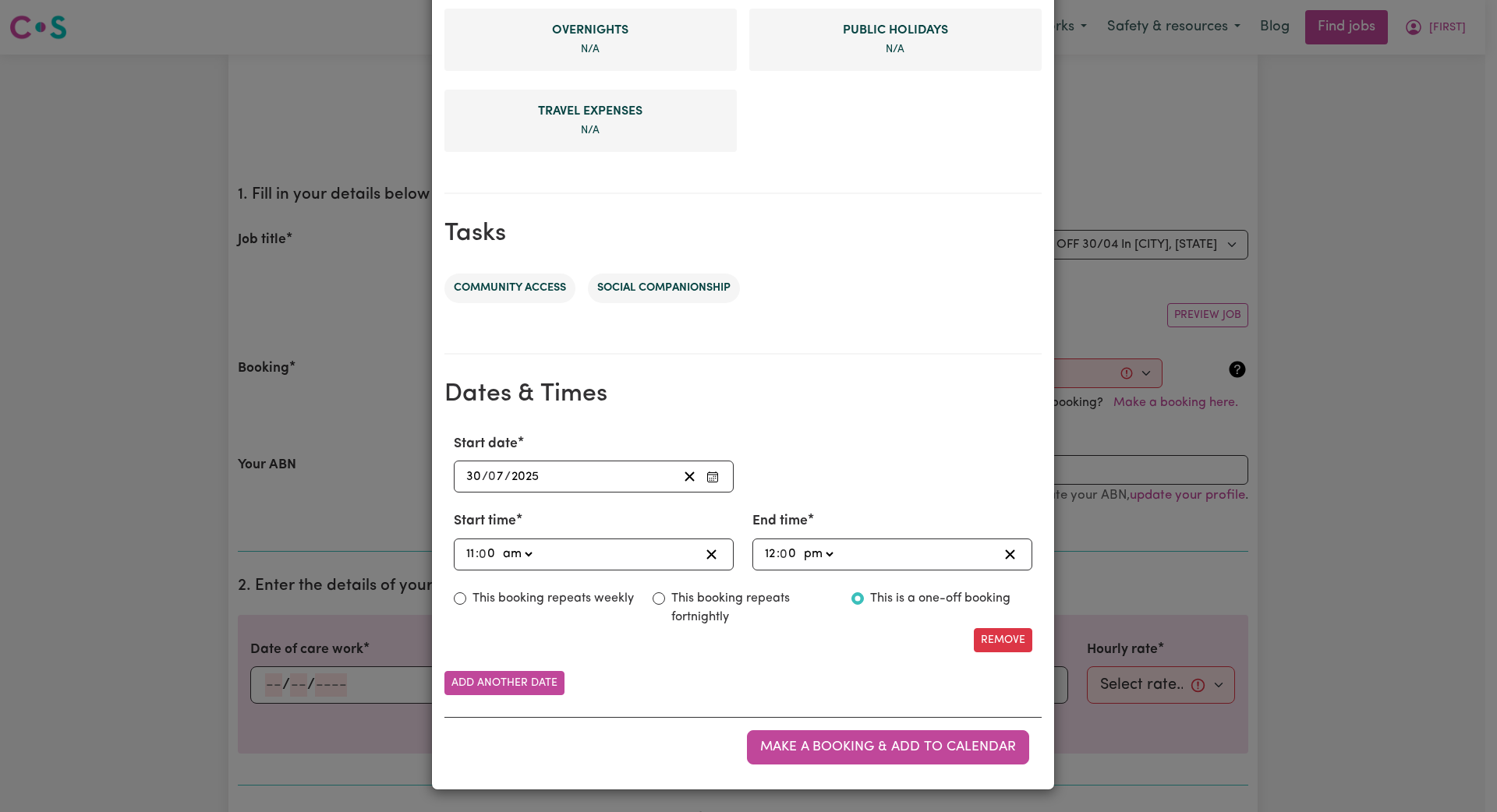 scroll, scrollTop: 583, scrollLeft: 0, axis: vertical 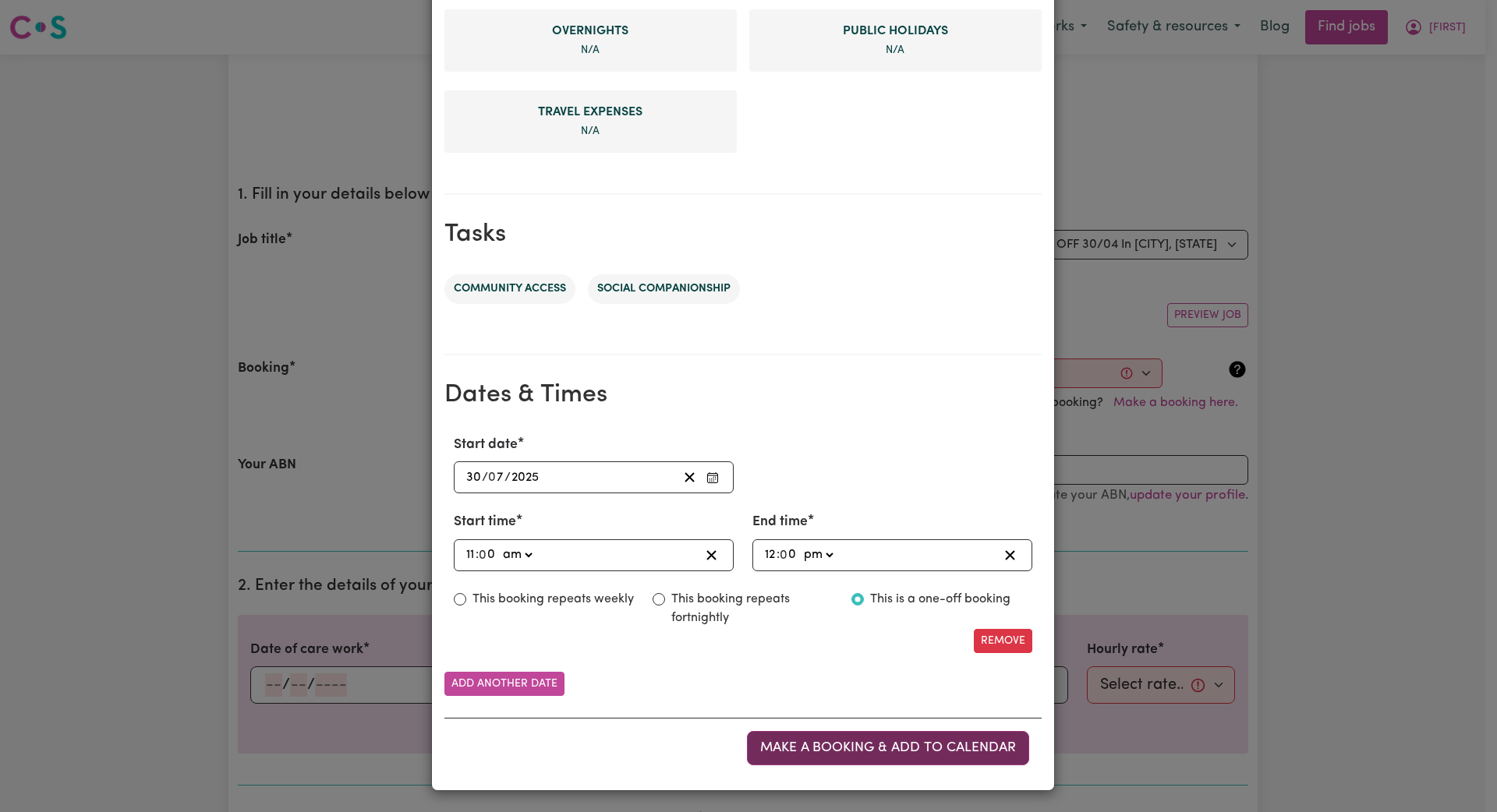 click on "Make a booking & add to calendar" at bounding box center [888, 747] 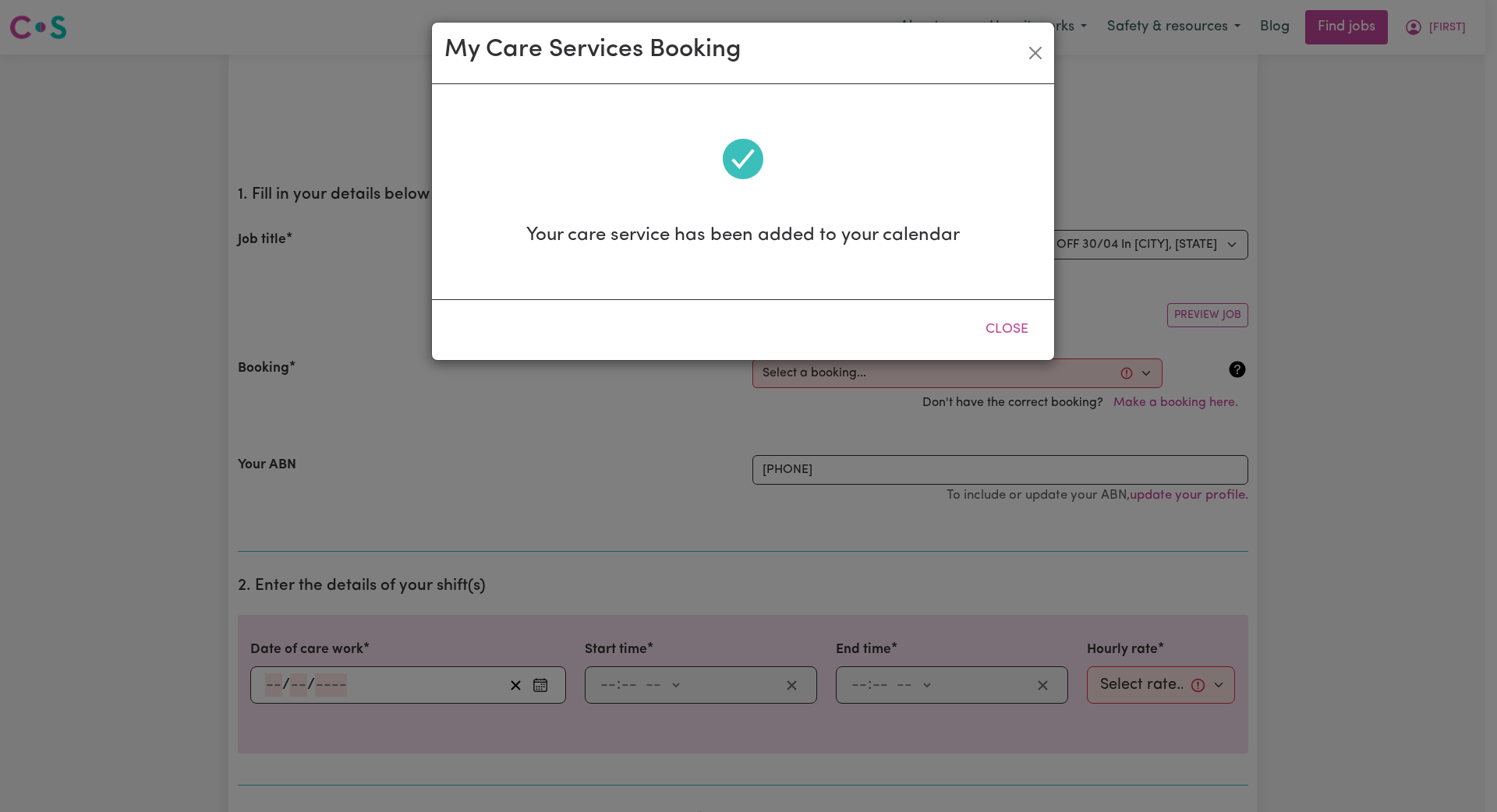 scroll, scrollTop: 0, scrollLeft: 0, axis: both 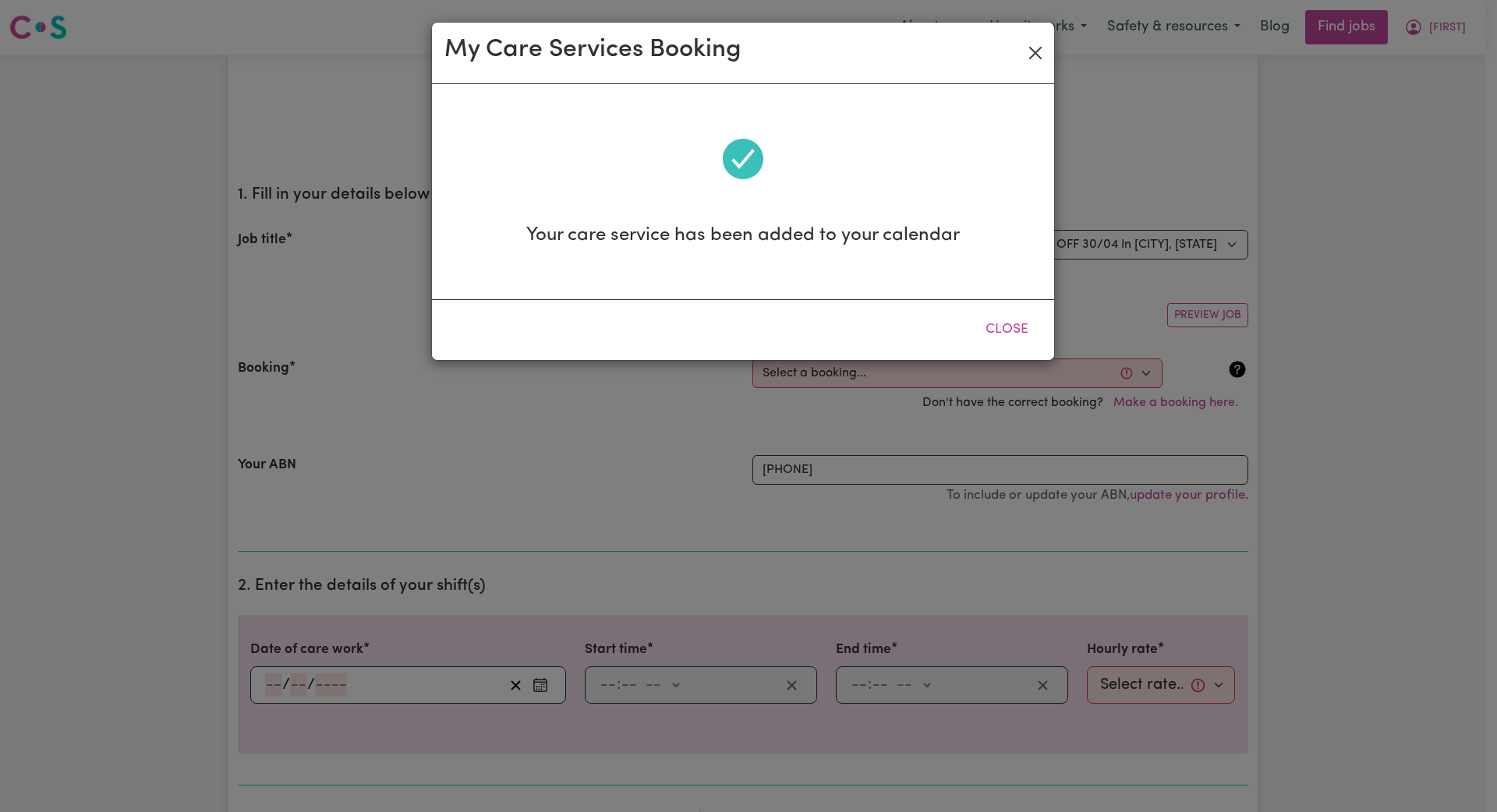 click at bounding box center (1035, 53) 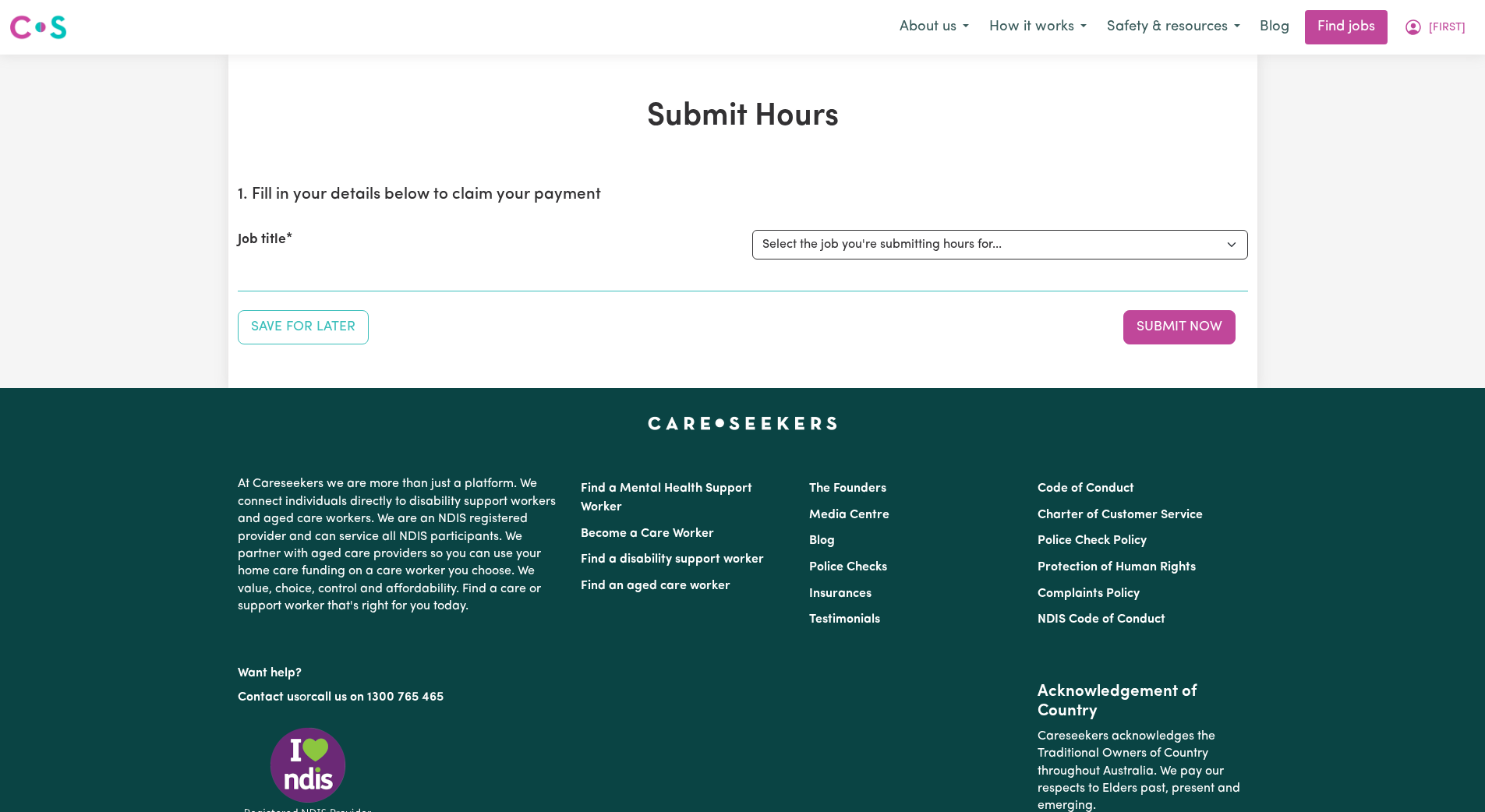 scroll, scrollTop: 0, scrollLeft: 0, axis: both 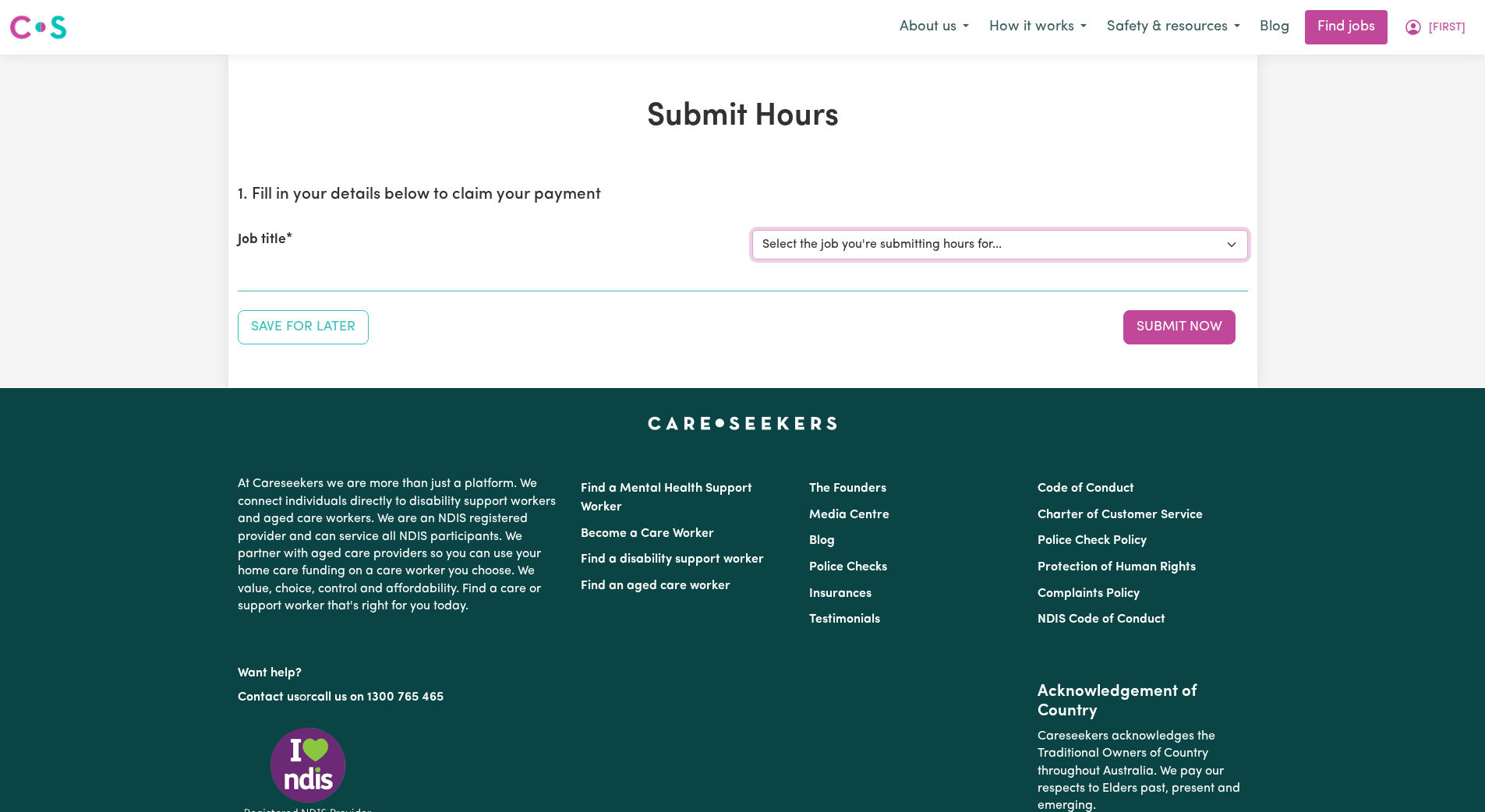 select on "[NUMBER]" 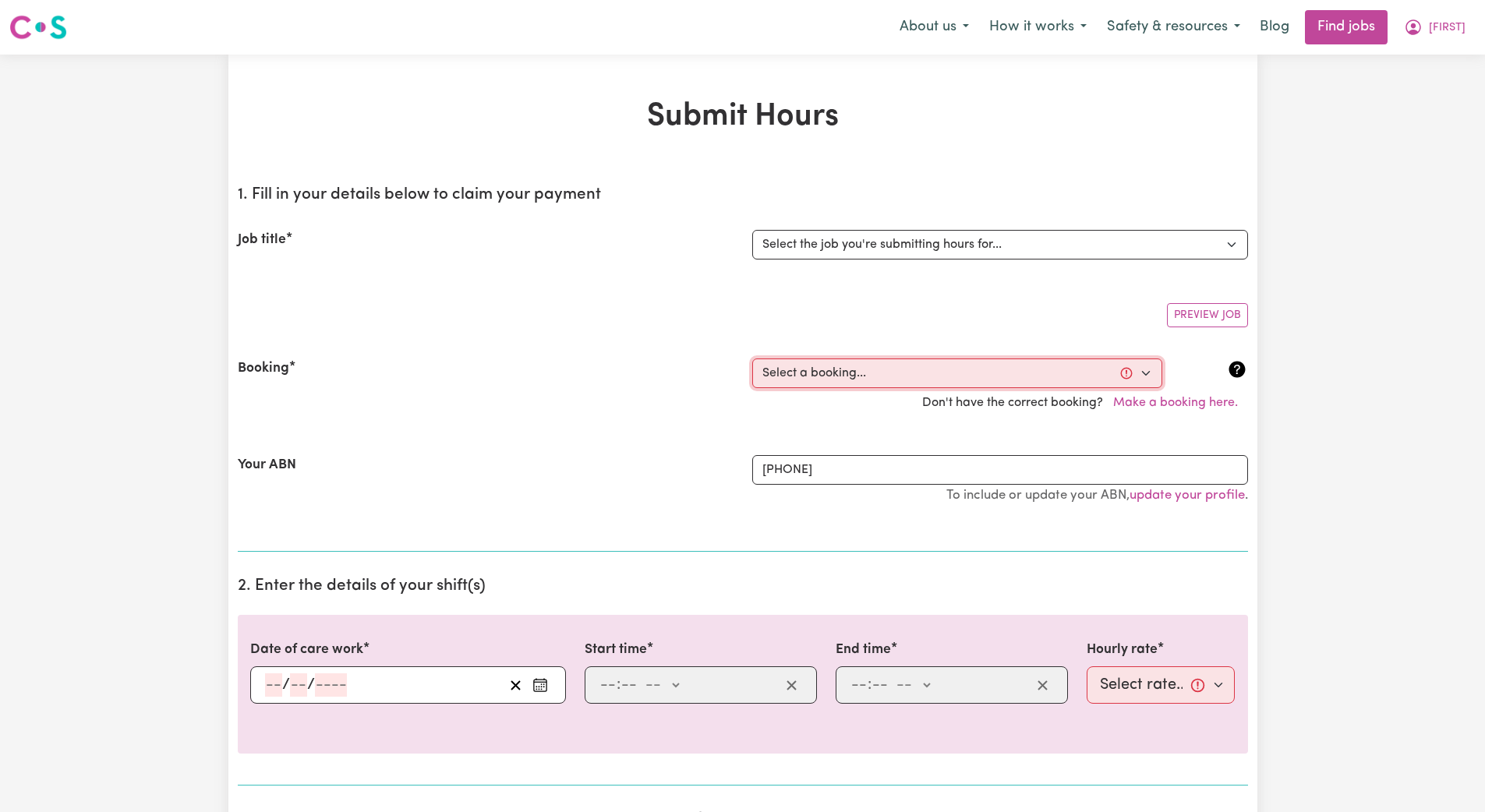 select on "354902" 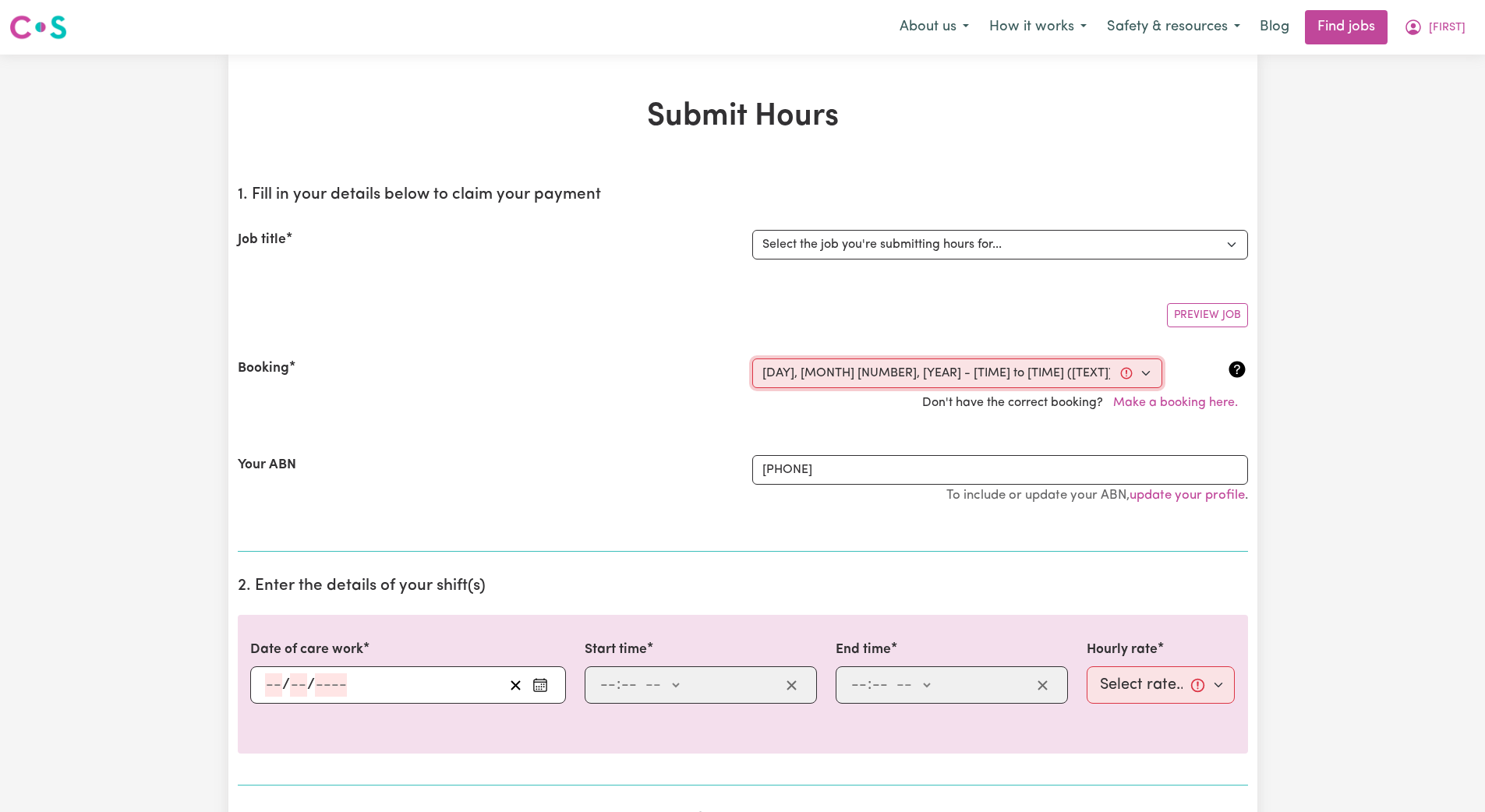 type on "[DATE]" 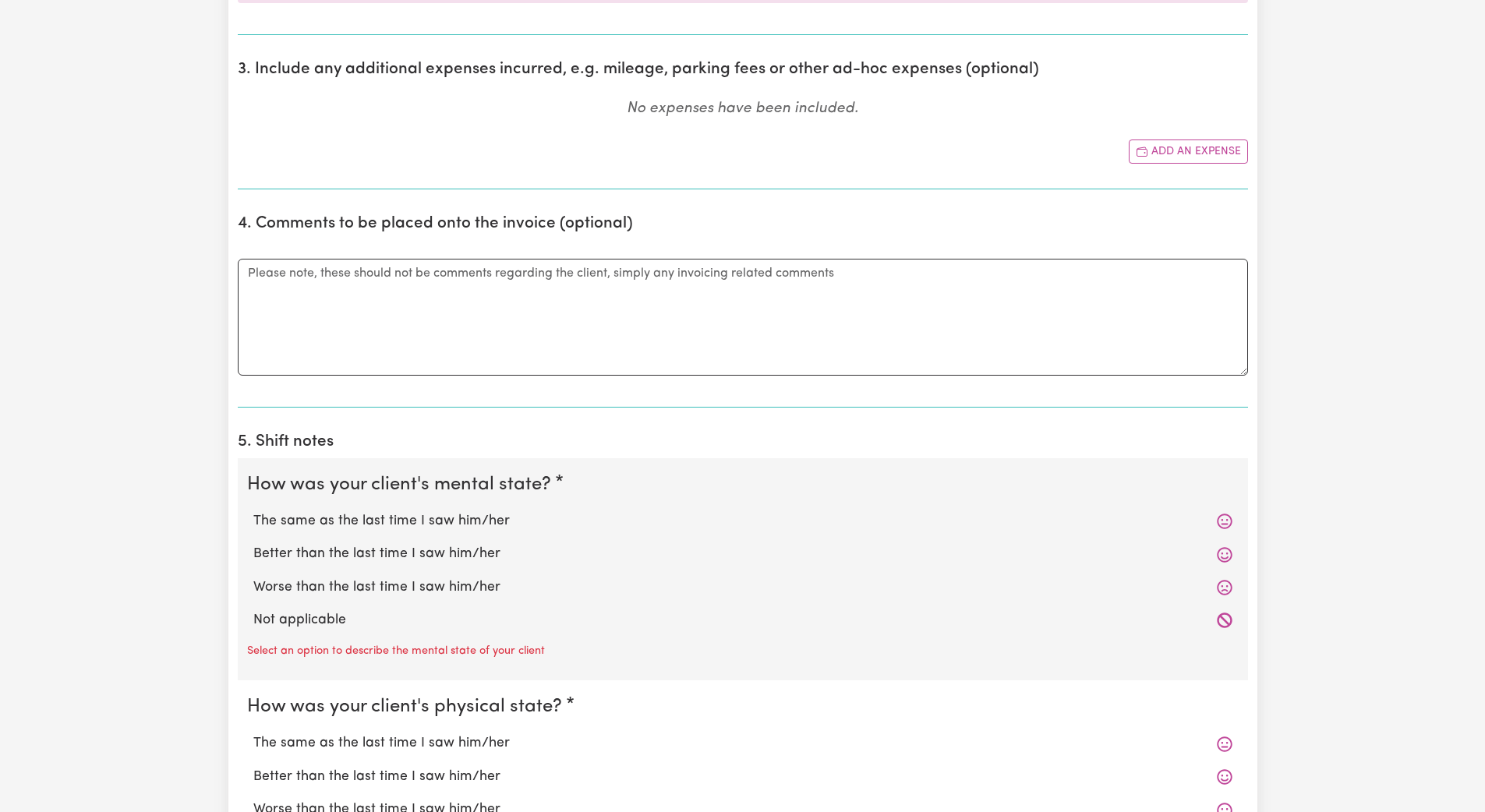 scroll, scrollTop: 973, scrollLeft: 0, axis: vertical 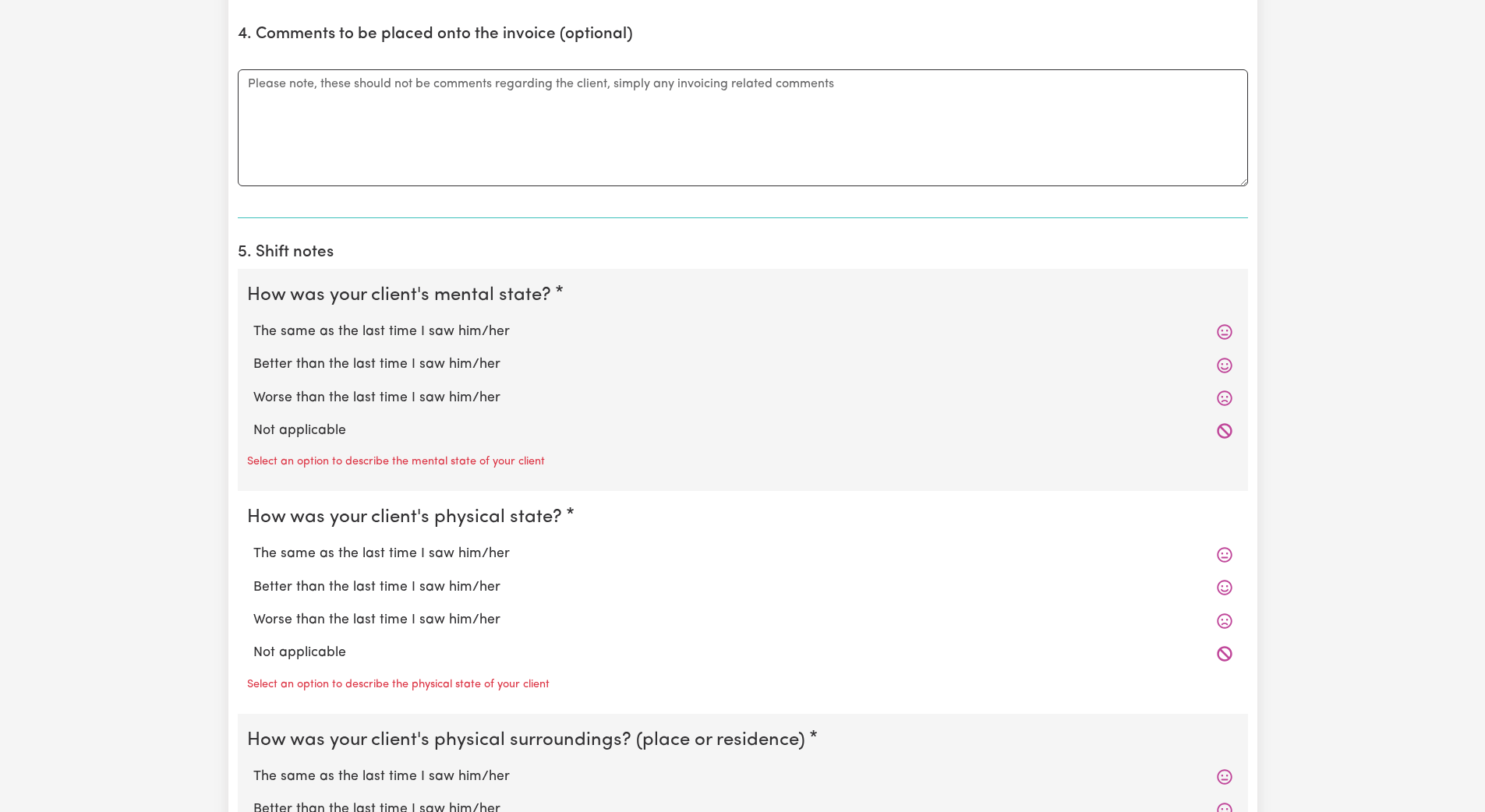 click on "Not applicable" at bounding box center (743, 431) 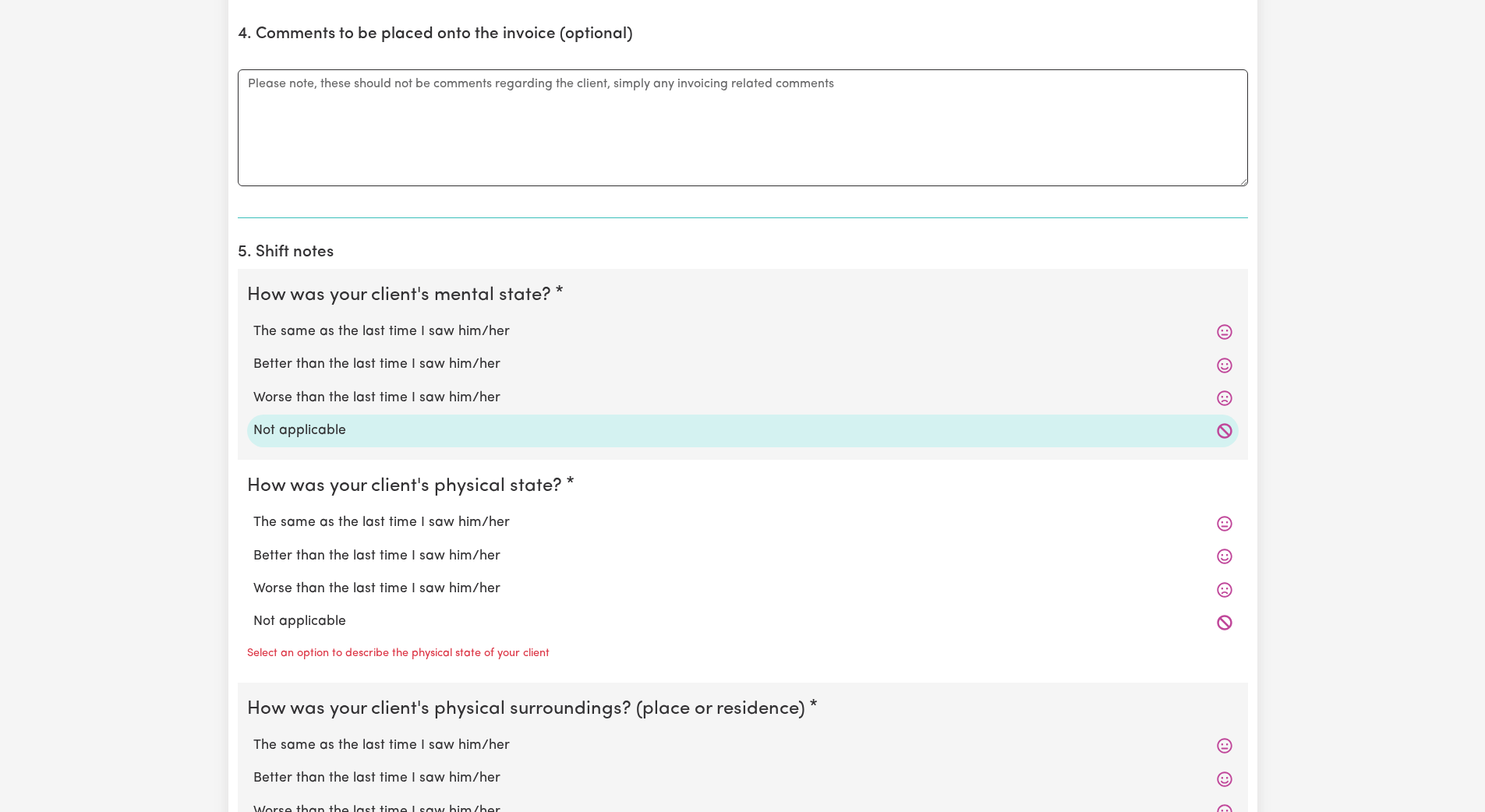 click on "Not applicable" at bounding box center [743, 622] 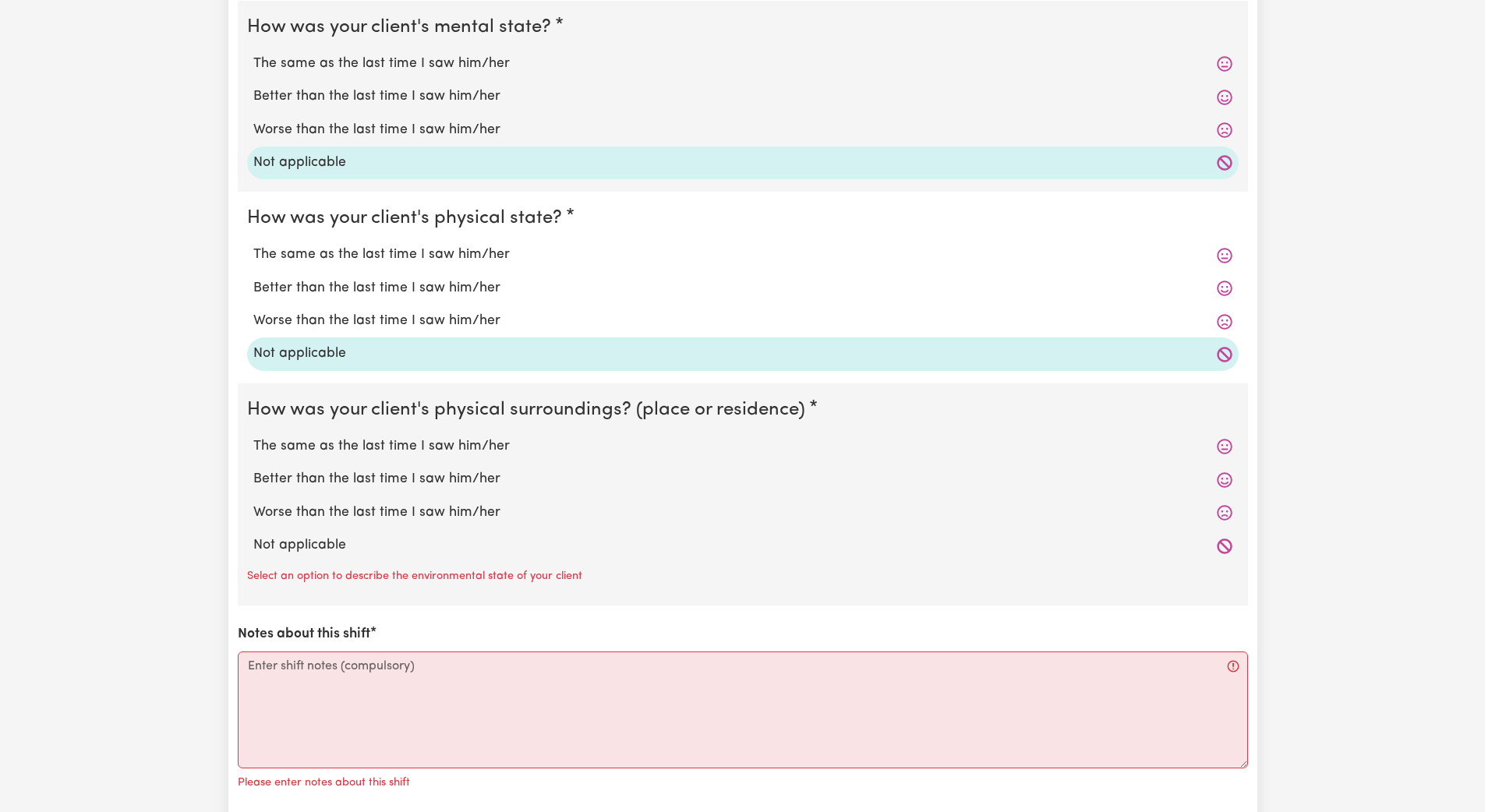 scroll, scrollTop: 1395, scrollLeft: 0, axis: vertical 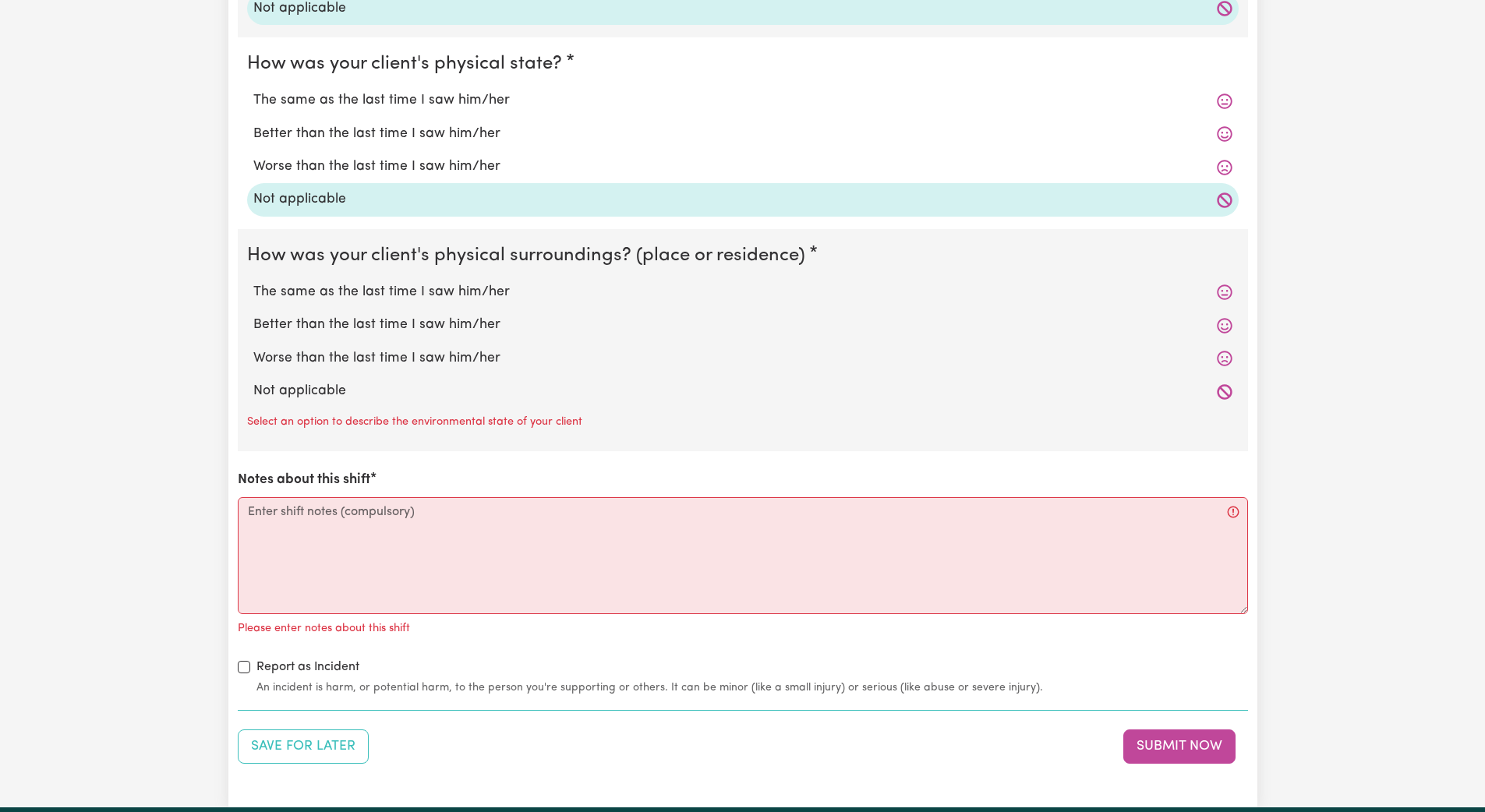 click on "Not applicable" at bounding box center (743, 391) 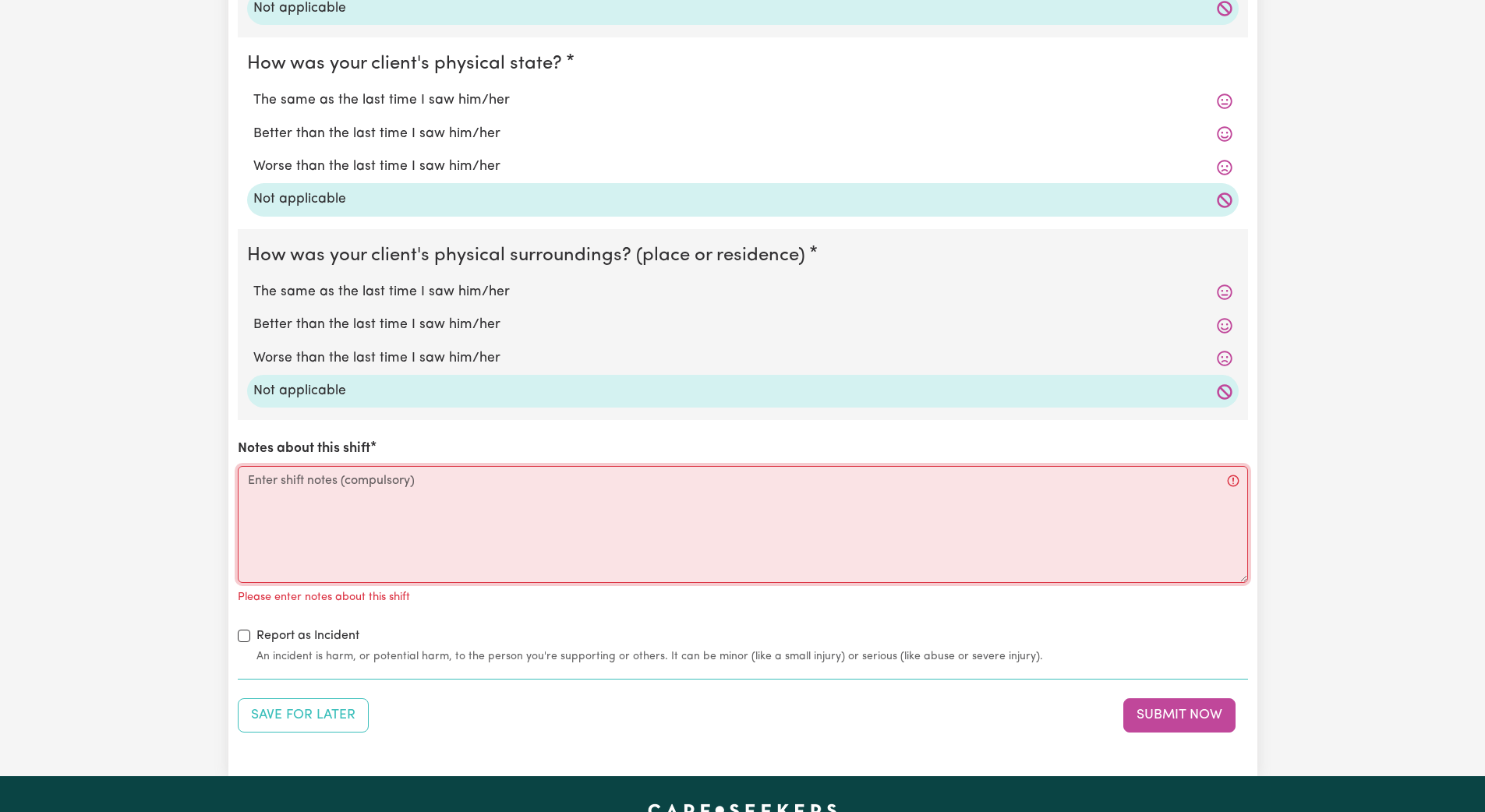 click on "Notes about this shift" at bounding box center [743, 524] 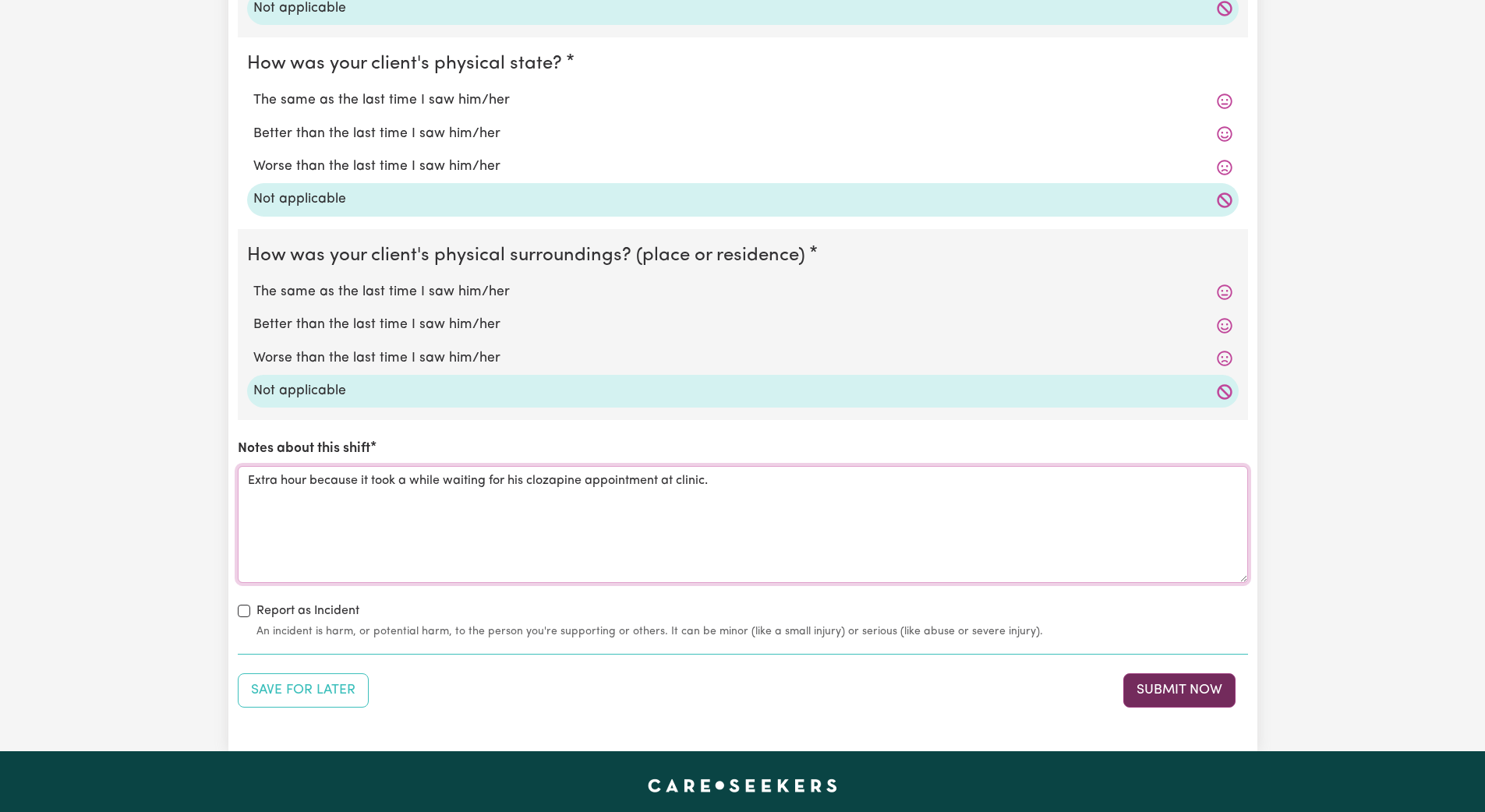 type on "Extra hour because it took a while waiting for his clozapine appointment at clinic." 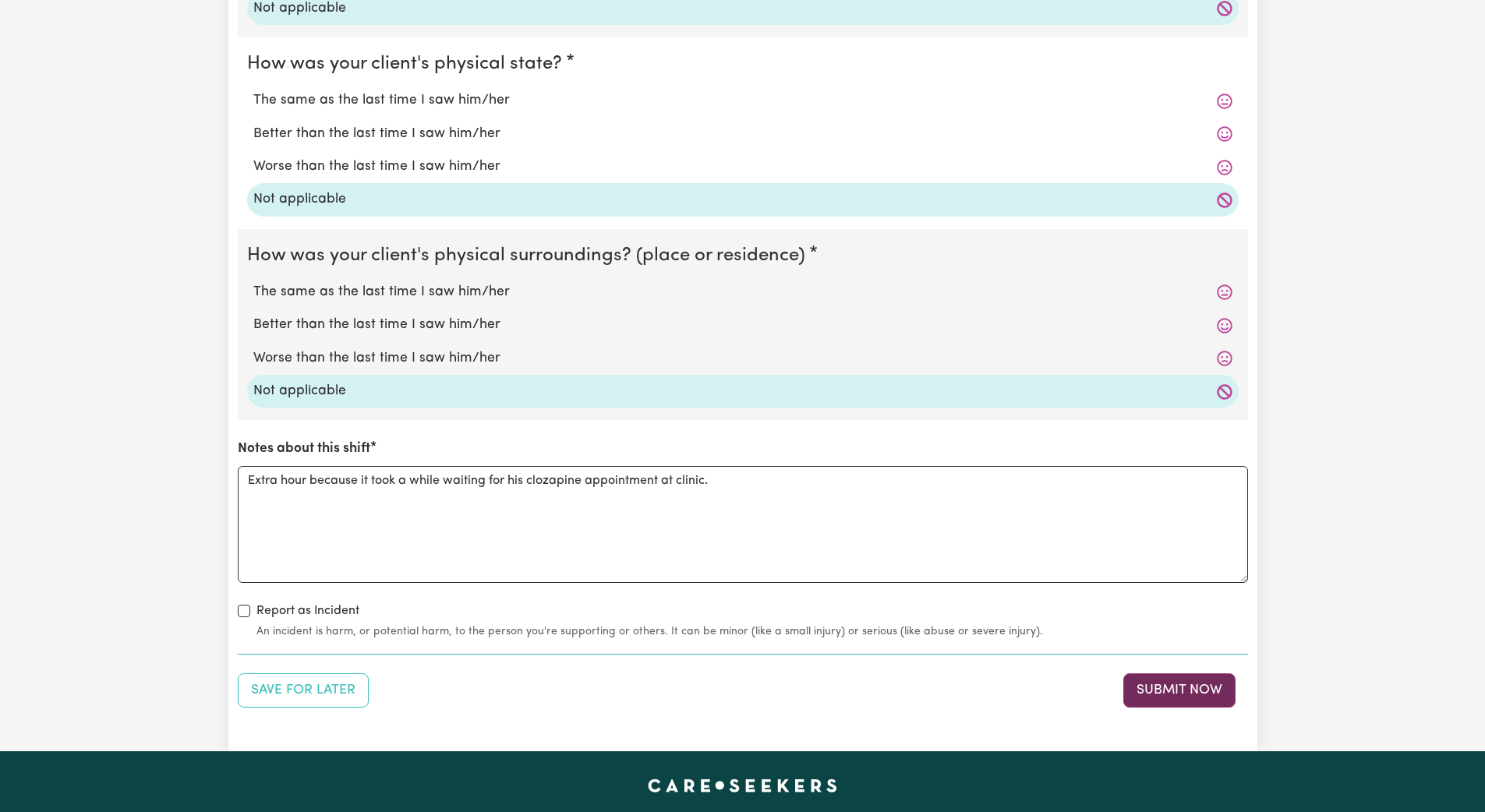 click on "Submit Now" at bounding box center (1179, 690) 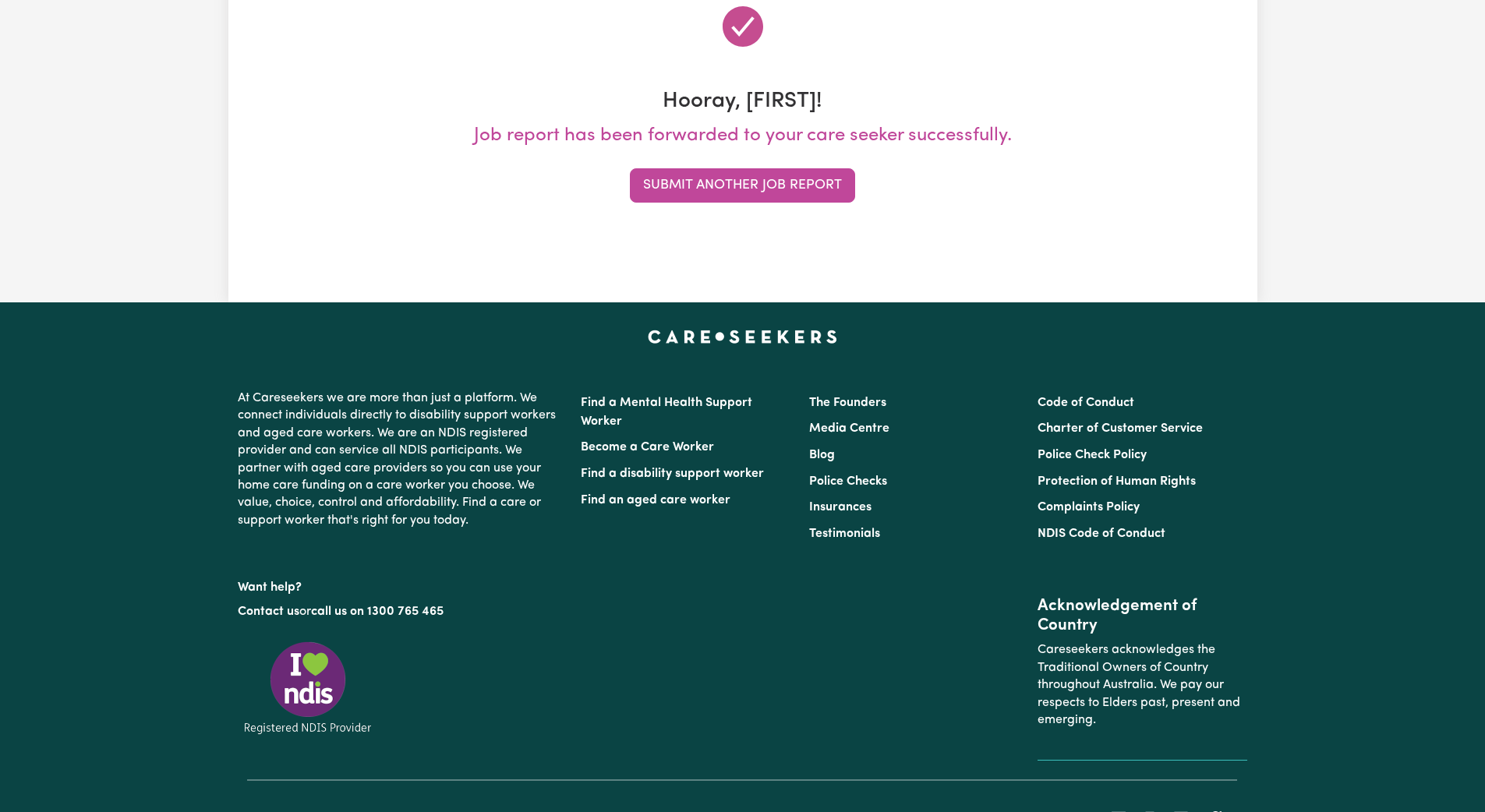 scroll, scrollTop: 0, scrollLeft: 0, axis: both 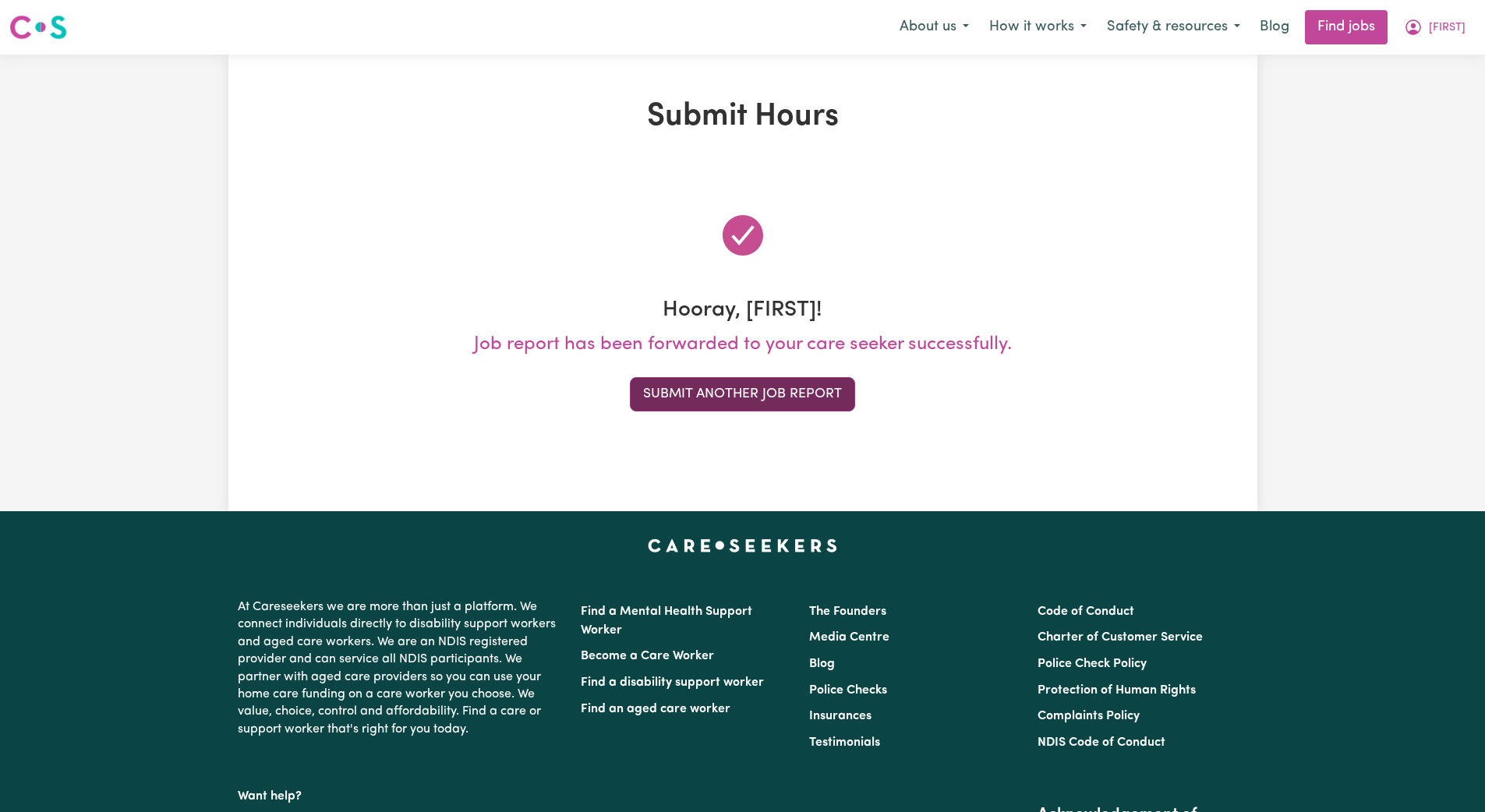 click on "Submit Another Job Report" at bounding box center [742, 394] 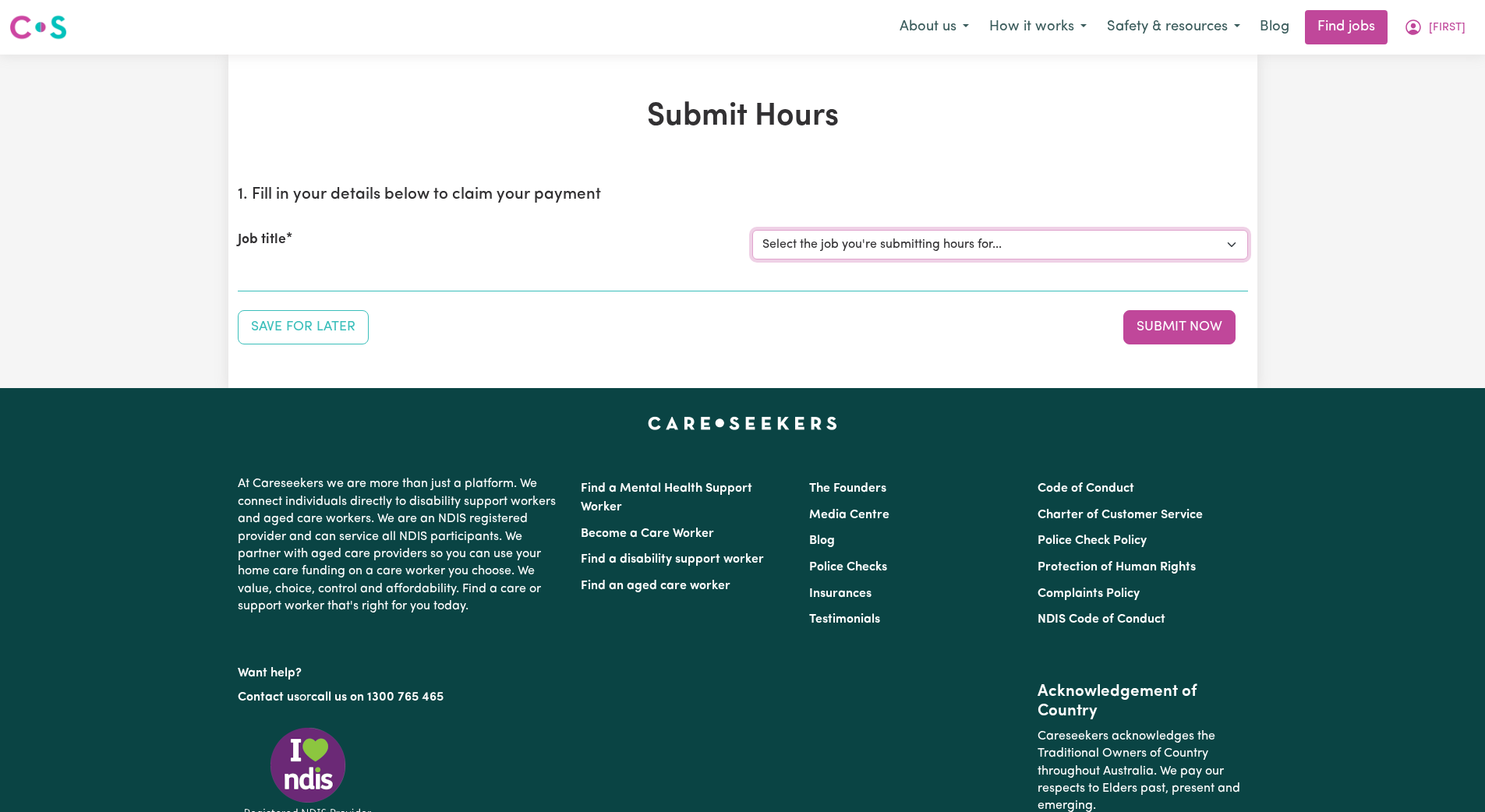 select on "14212" 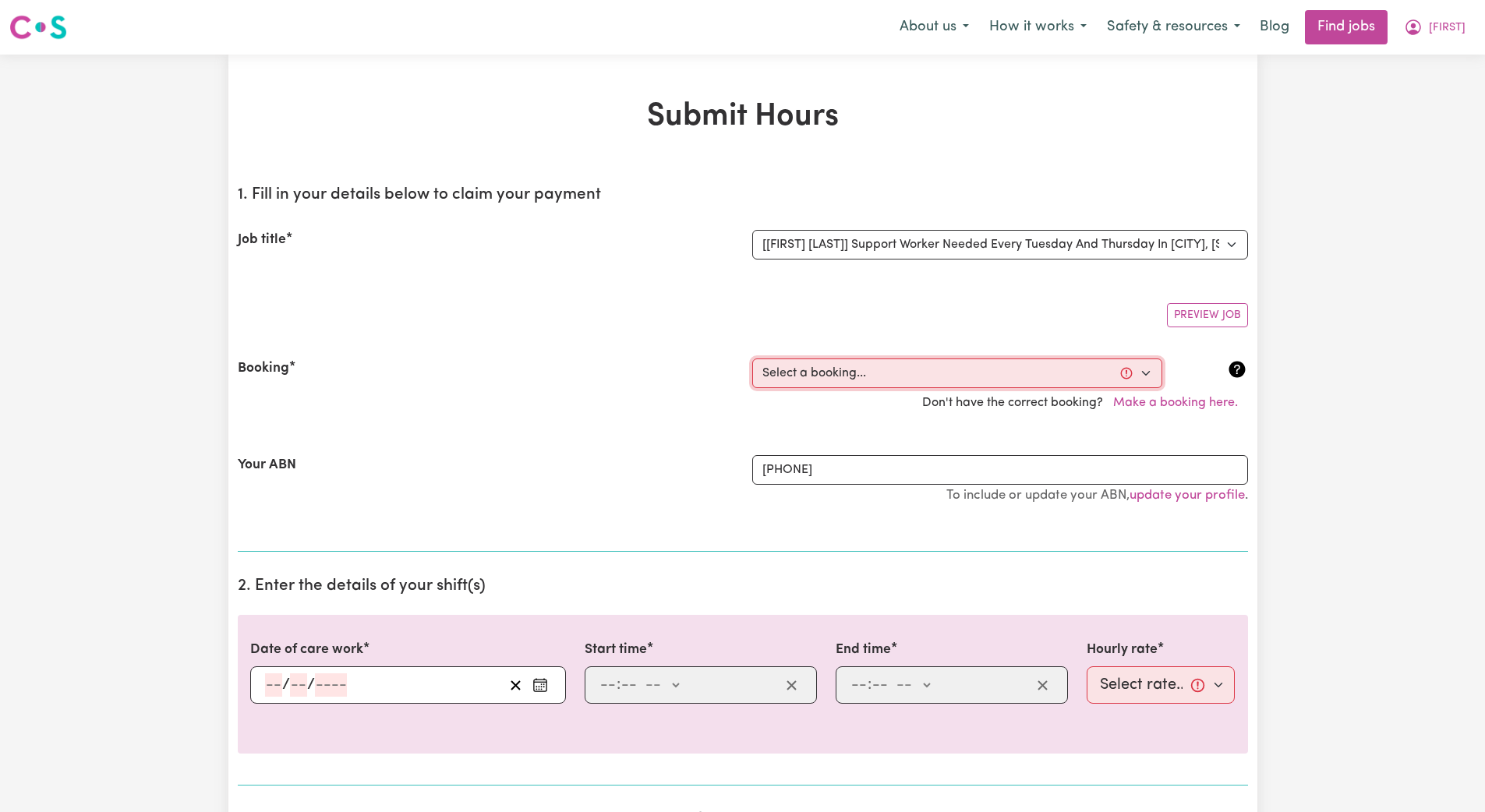 select on "[NUMBER]" 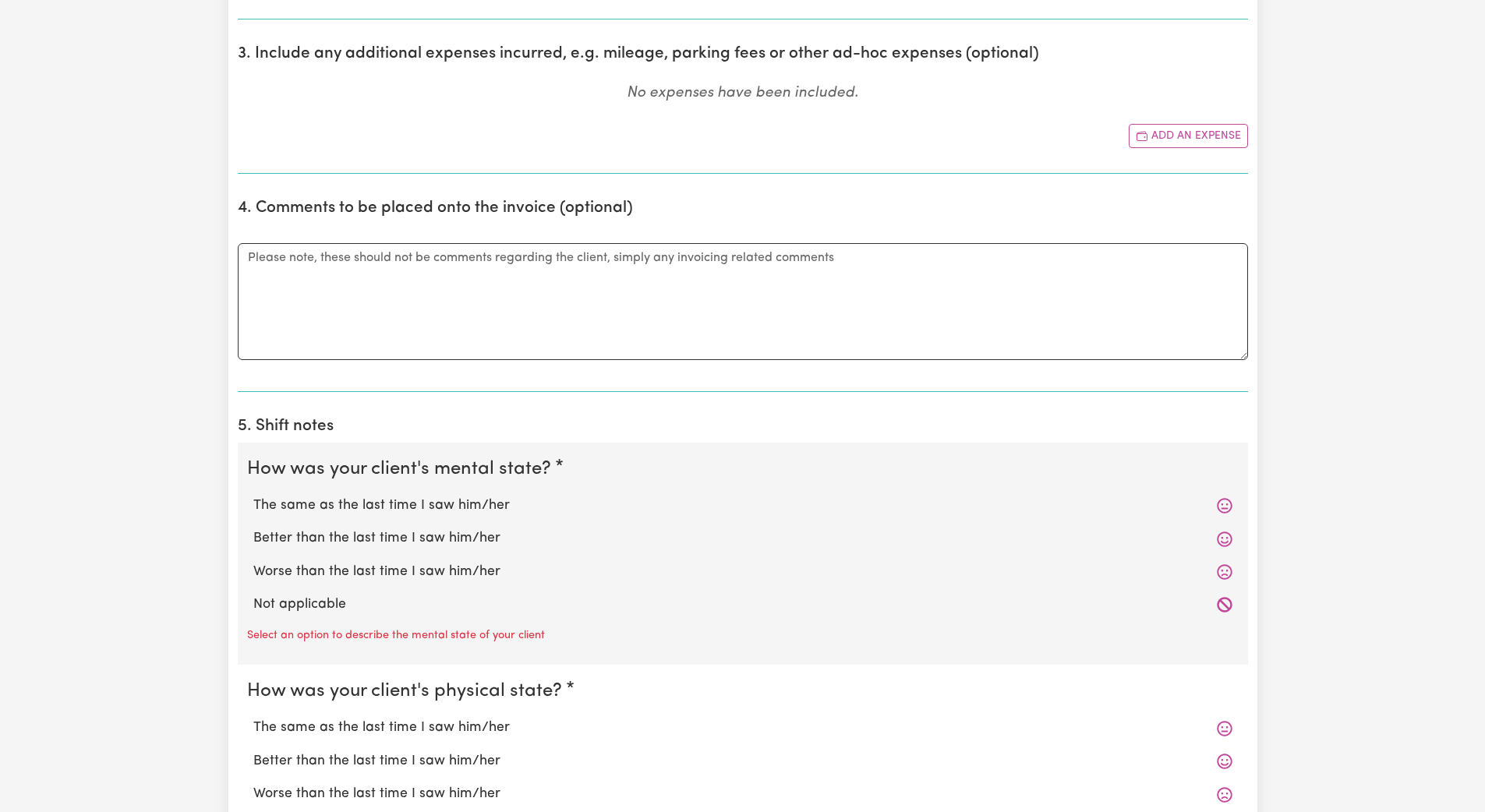 scroll, scrollTop: 906, scrollLeft: 0, axis: vertical 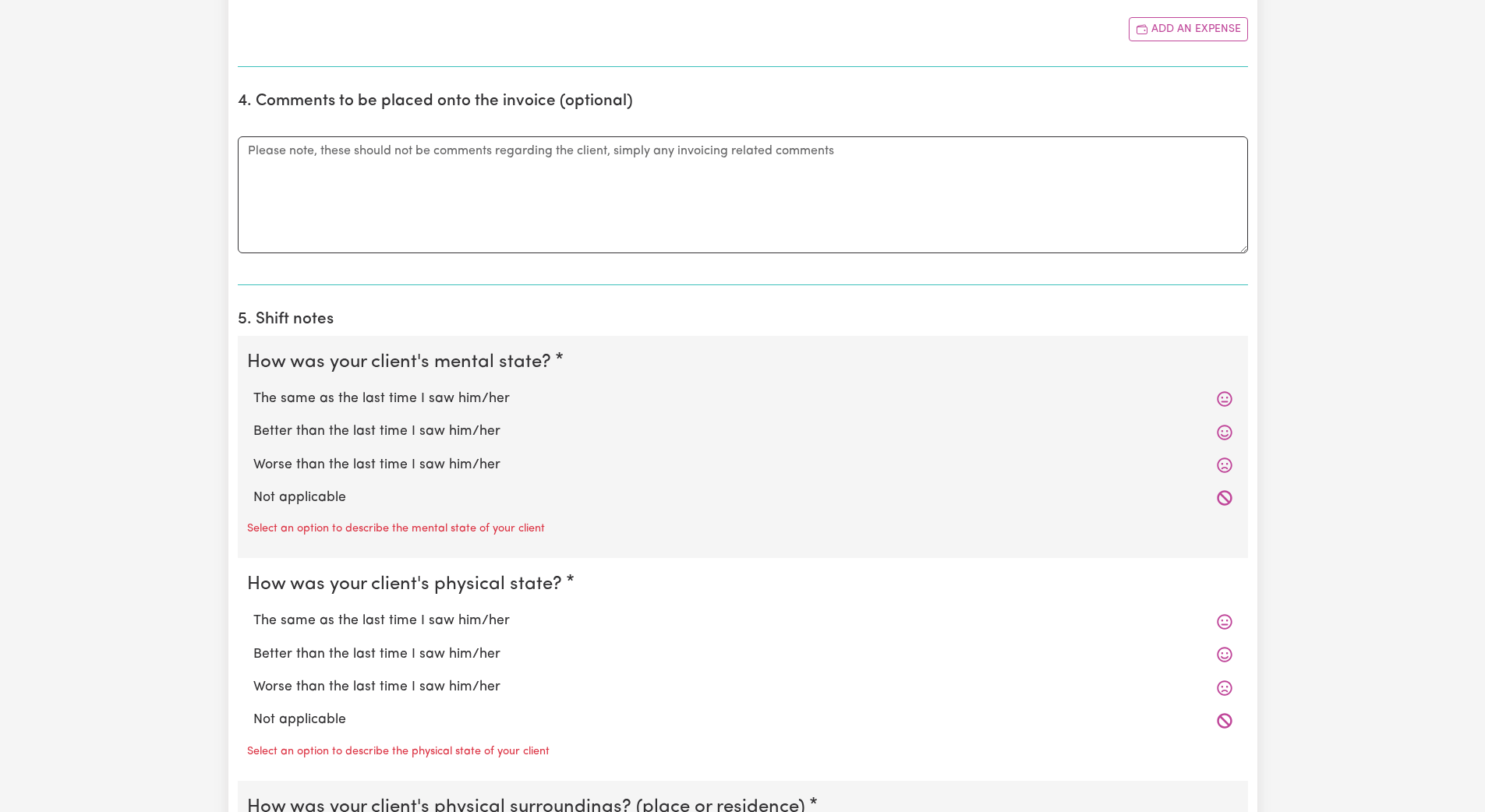click on "Worse than the last time I saw him/her" at bounding box center [743, 465] 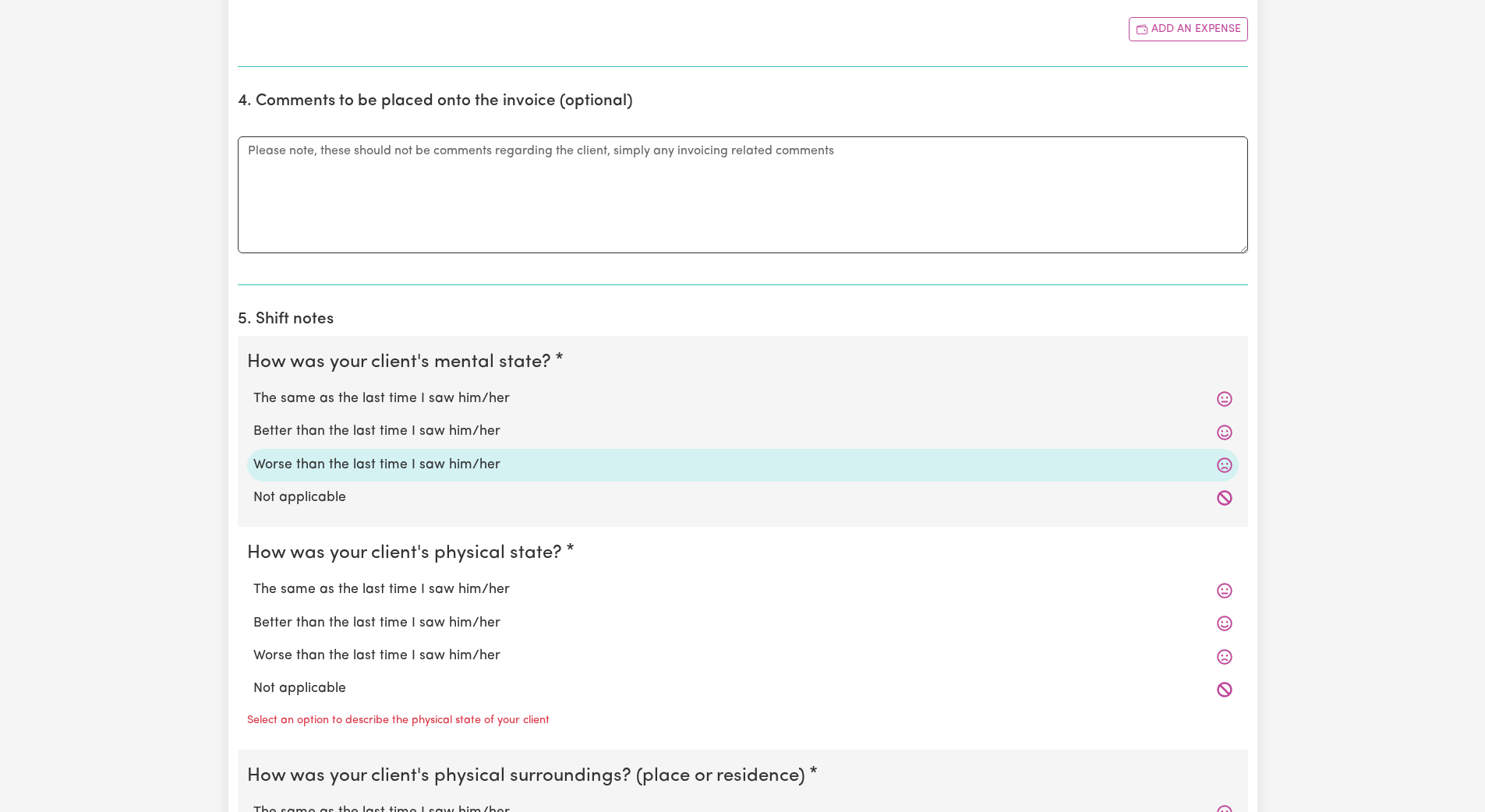 click on "The same as the last time I saw him/her" at bounding box center (743, 590) 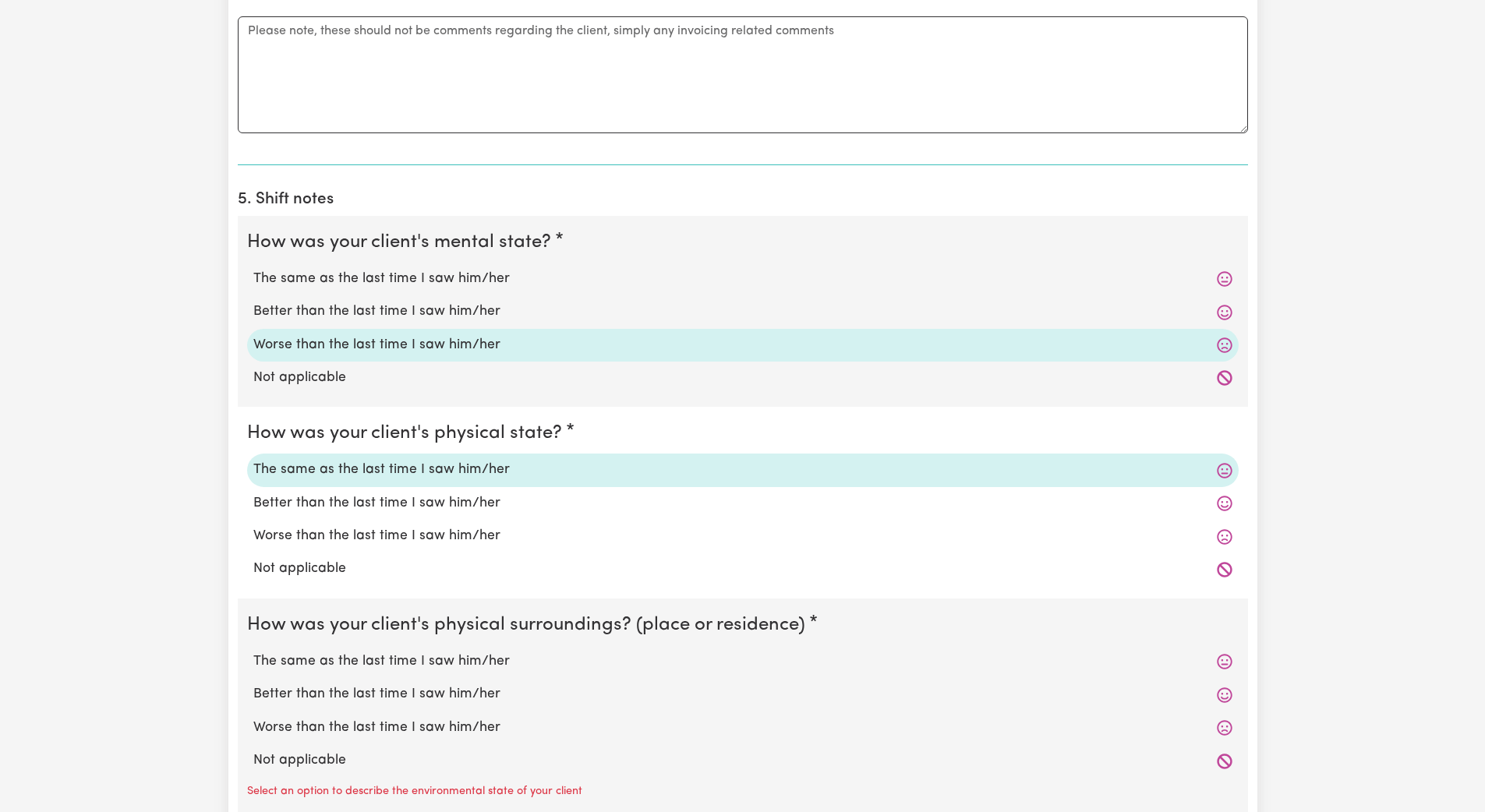 scroll, scrollTop: 1103, scrollLeft: 0, axis: vertical 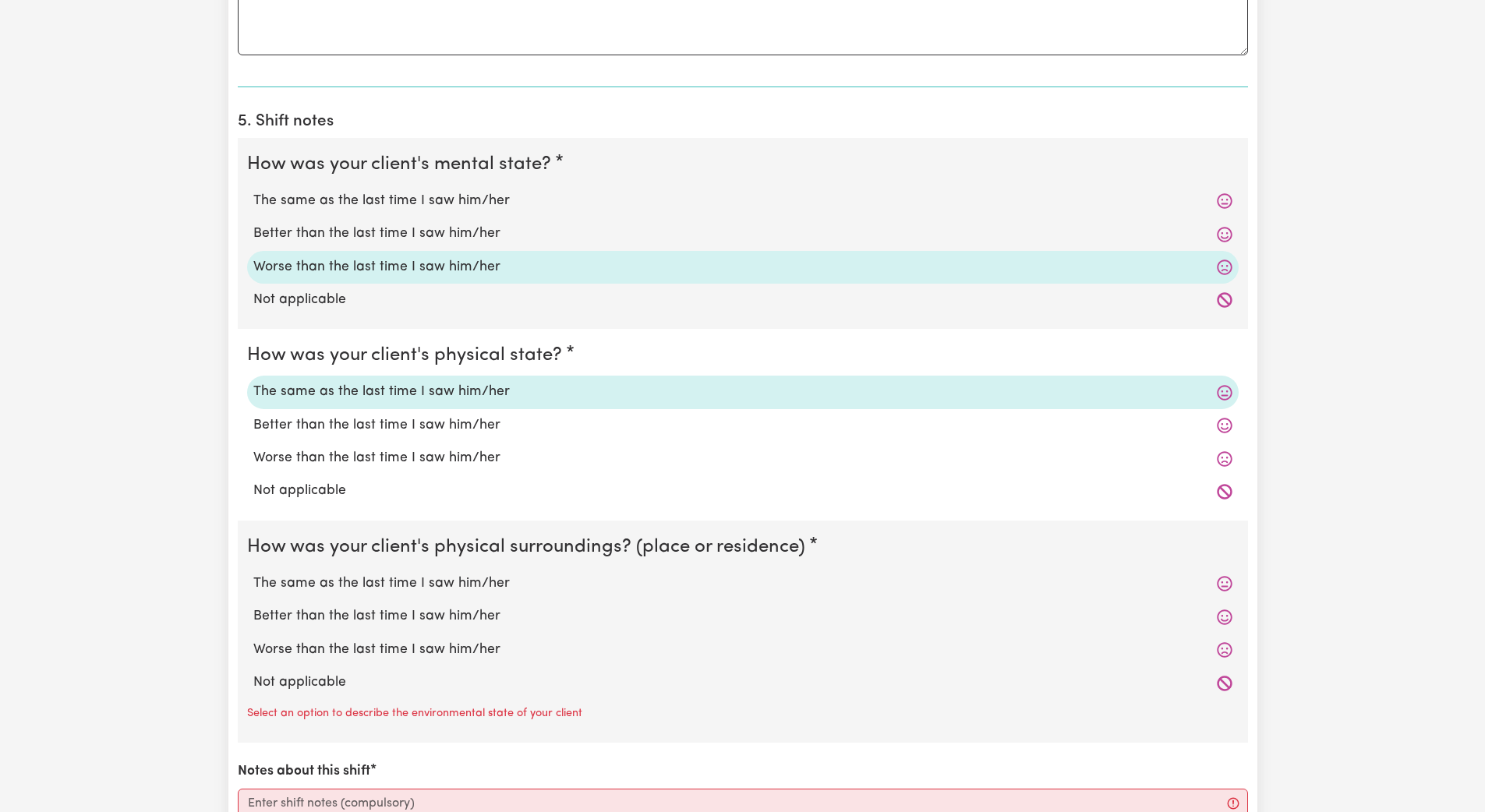 click on "The same as the last time I saw him/her" at bounding box center [743, 584] 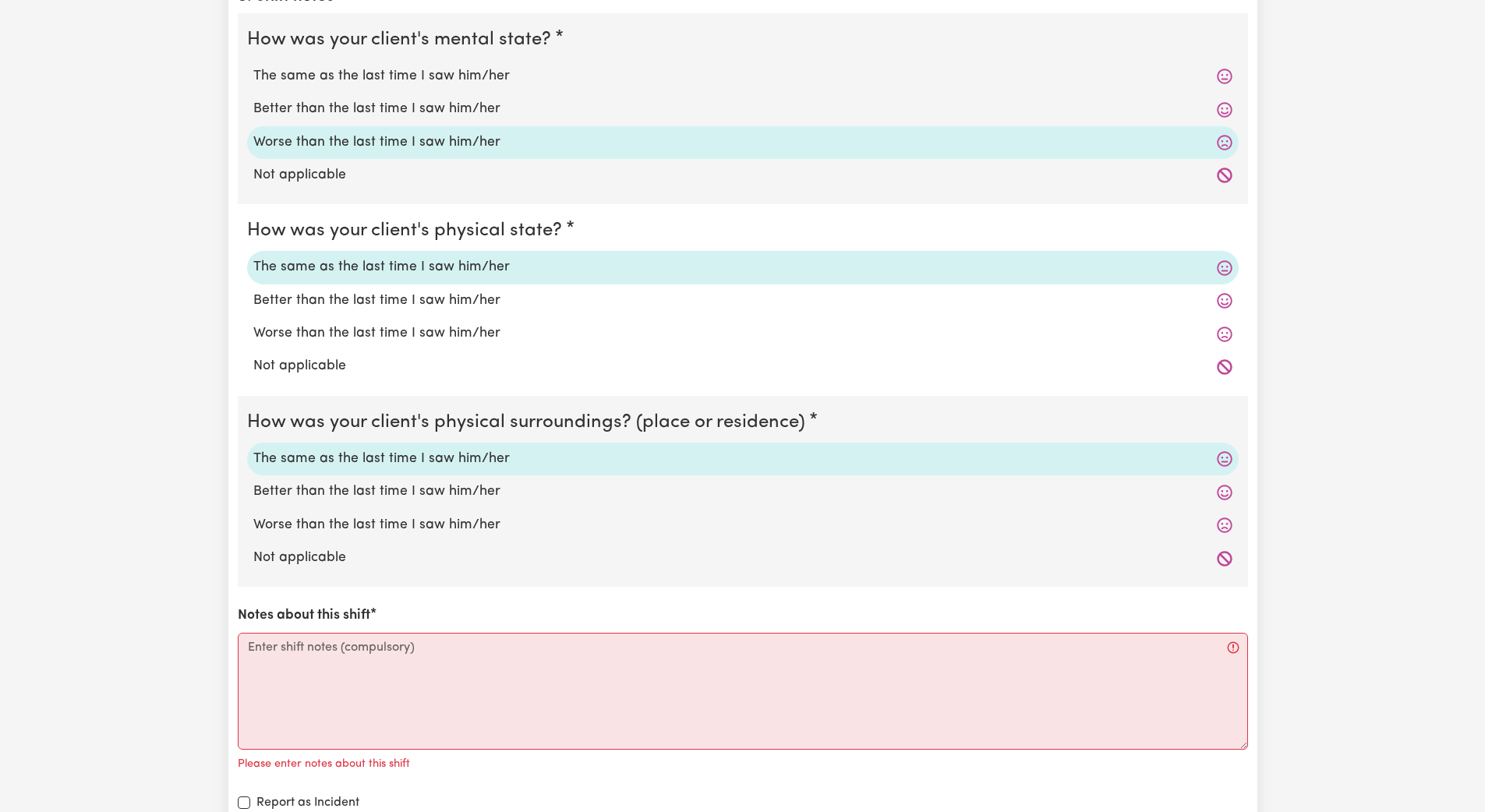 scroll, scrollTop: 1326, scrollLeft: 0, axis: vertical 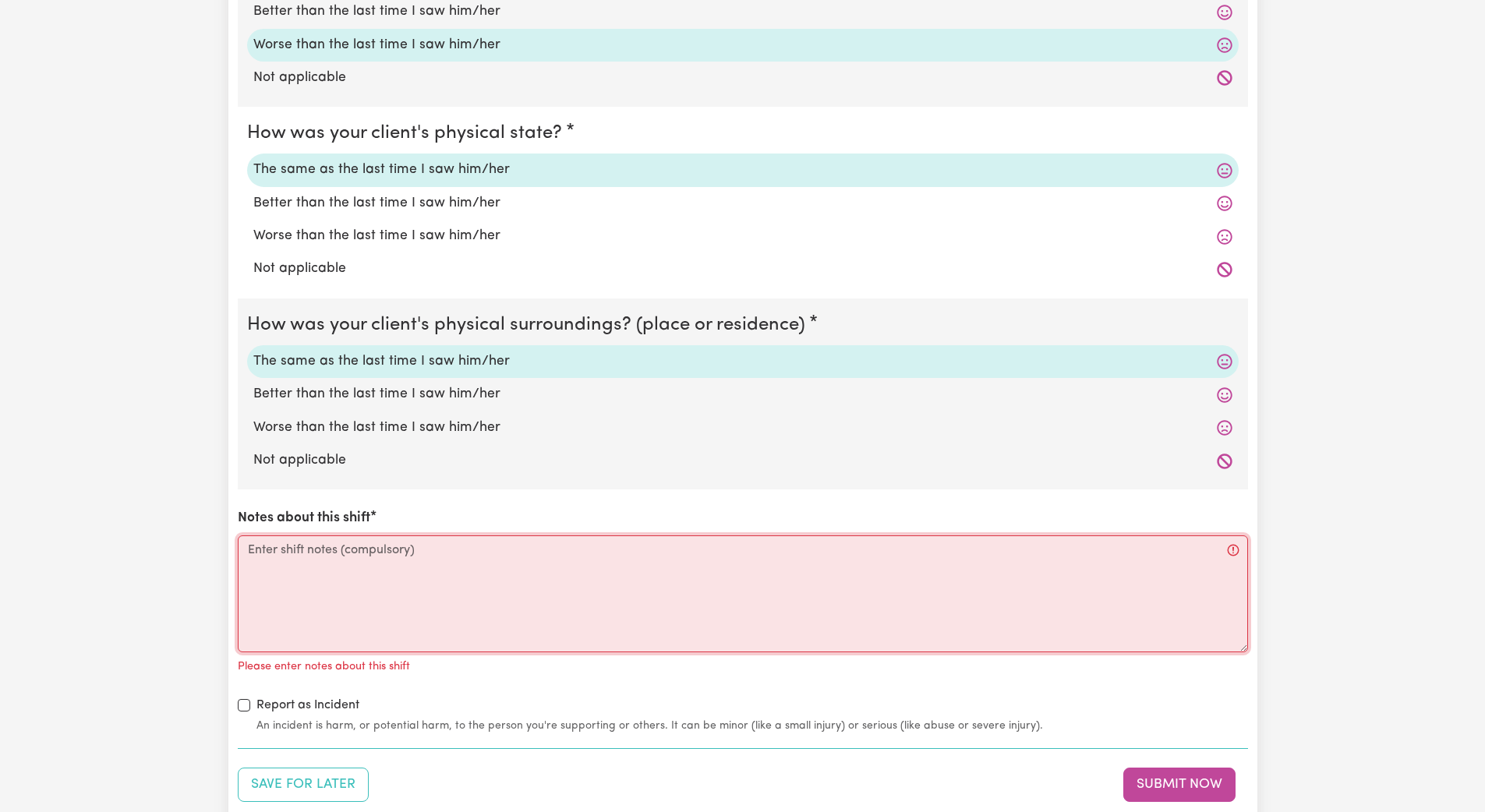 click on "Notes about this shift" at bounding box center (743, 594) 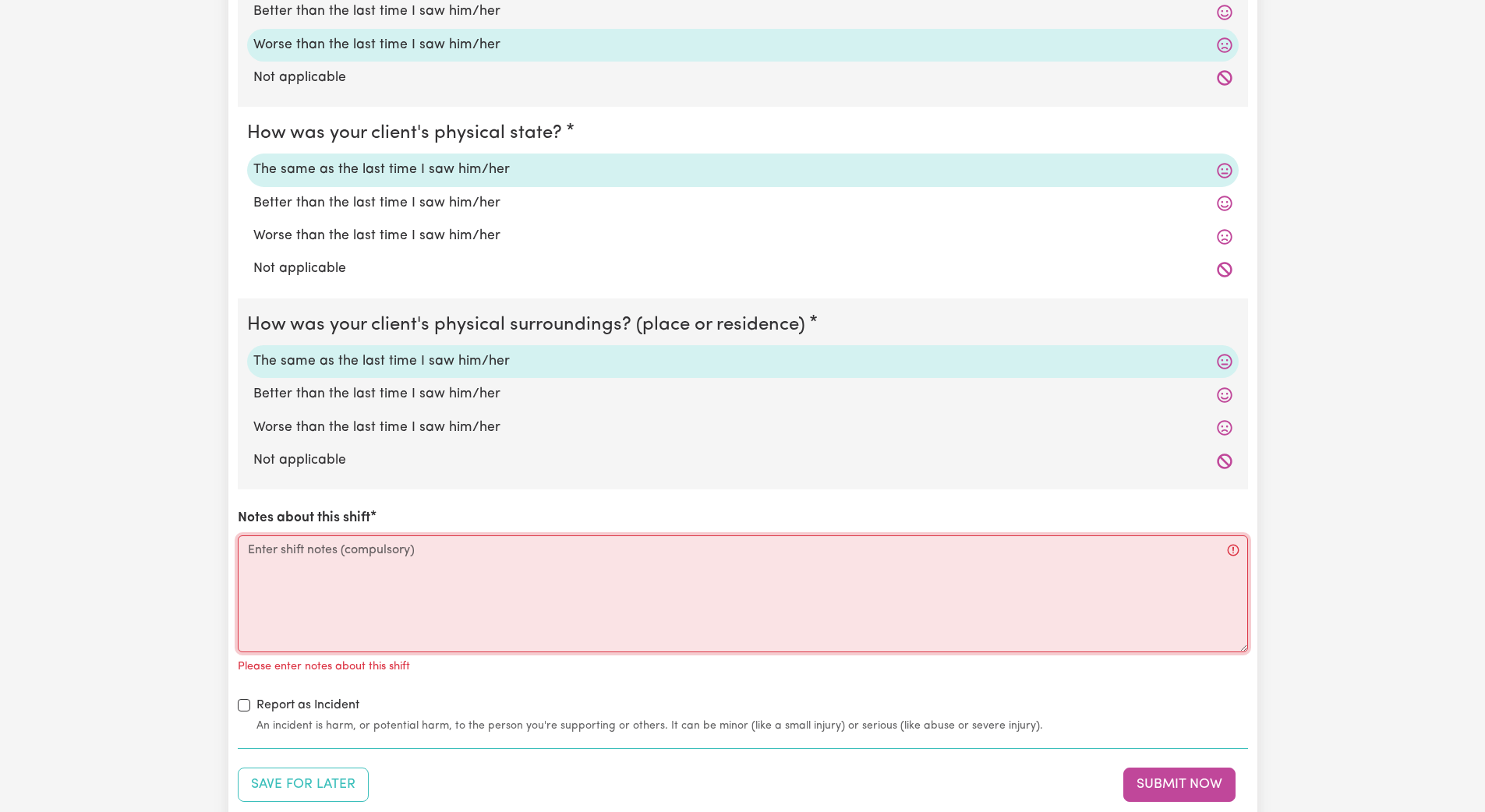 type on "U" 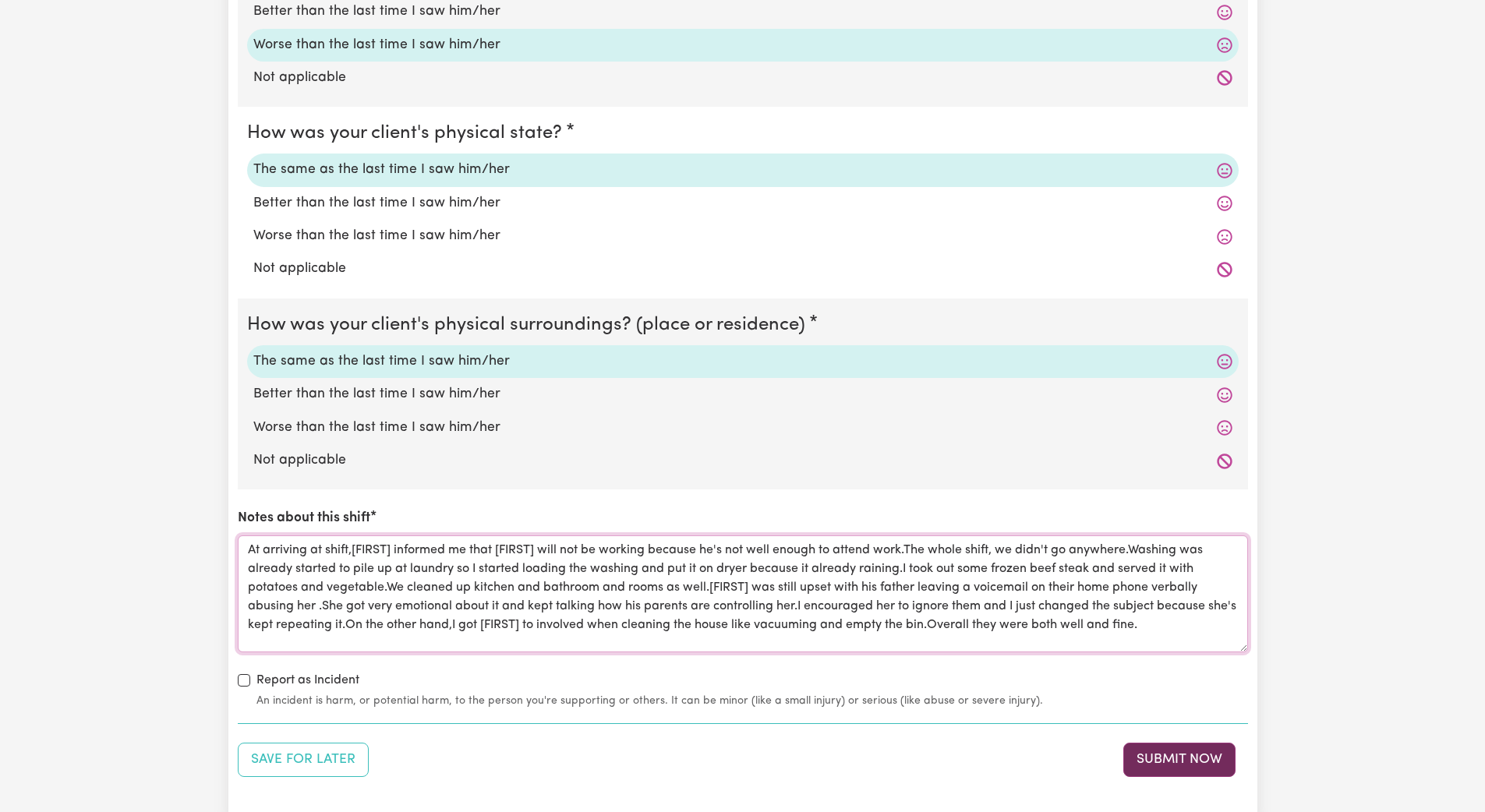 type on "At arriving at shift,[FIRST] informed me that [FIRST] will not be working because he's not well enough to attend work.The whole shift, we didn't go anywhere.Washing was already started to pile up at laundry so I started loading the washing and put it on dryer because it already raining.I took out some frozen beef steak and served it with potatoes and vegetable.We cleaned up kitchen and bathroom and rooms as well.[FIRST] was still upset with his father leaving a voicemail on their home phone verbally abusing her .She got very emotional about it and kept talking how his parents are controlling her.I encouraged her to ignore them and I just changed the subject because she's kept repeating it.On the other hand,I got [FIRST] to involved when cleaning the house like vacuuming and empty the bin.Overall they were both well and fine." 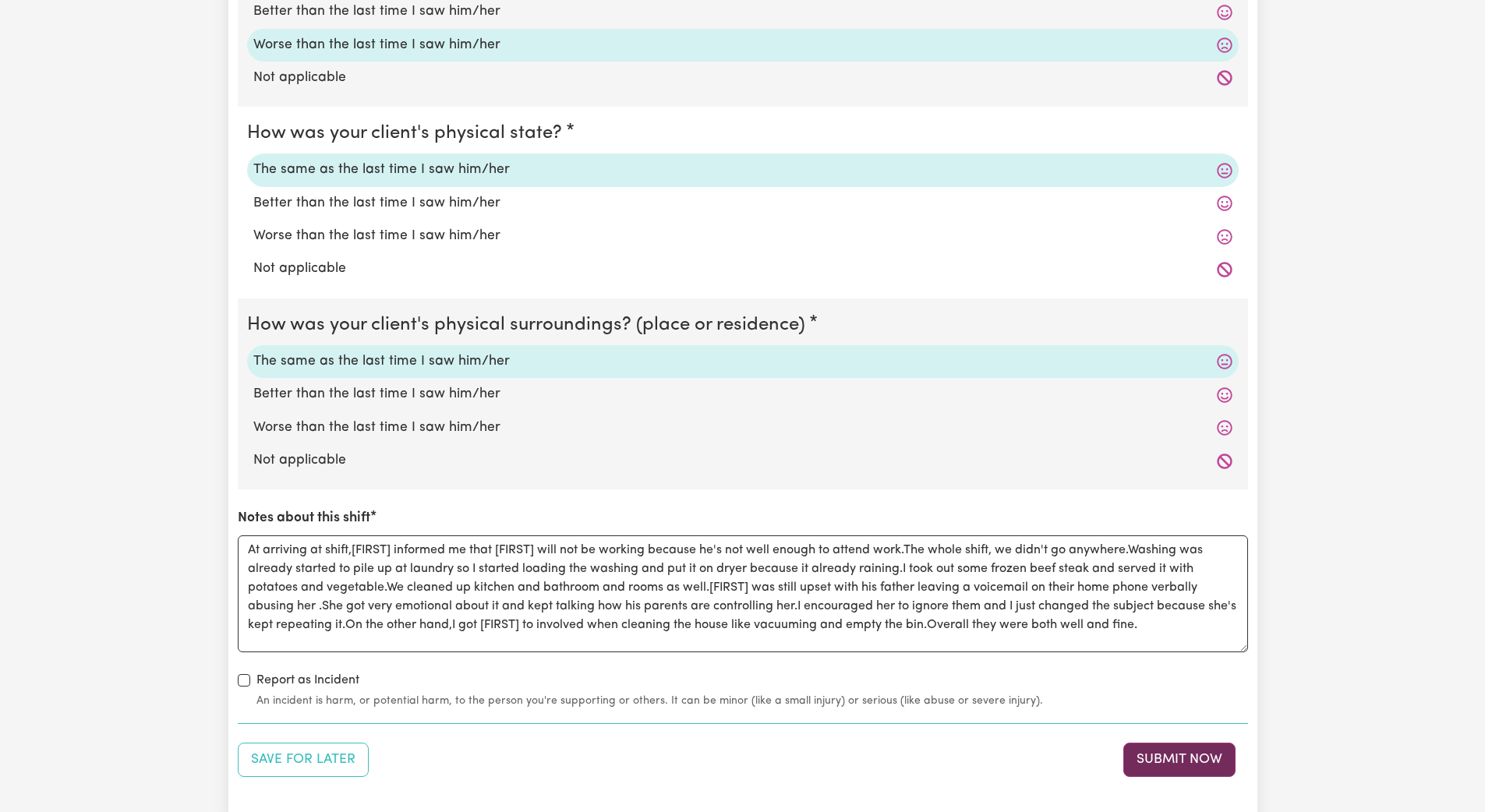 click on "Submit Now" at bounding box center (1179, 760) 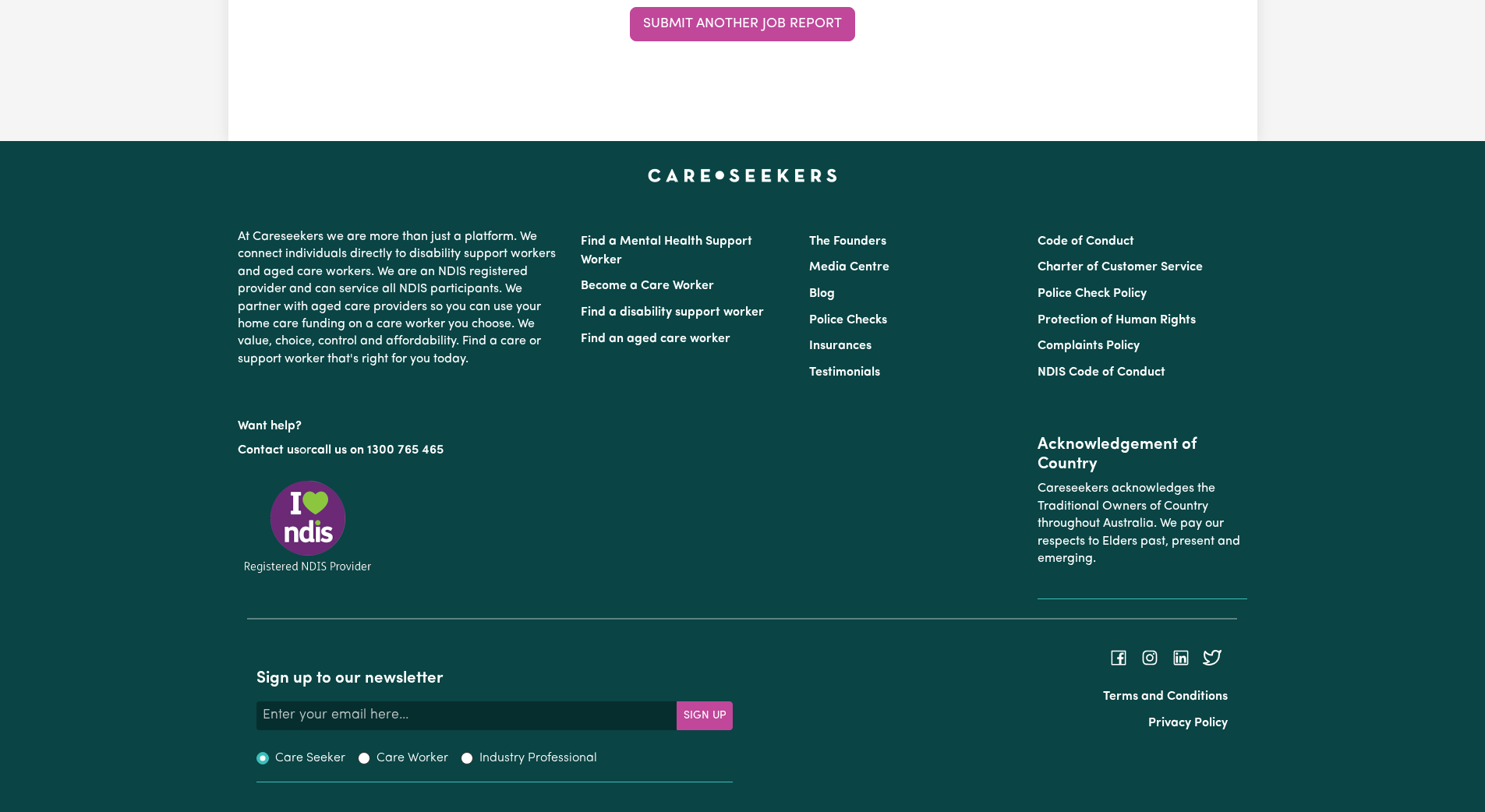 scroll, scrollTop: 0, scrollLeft: 0, axis: both 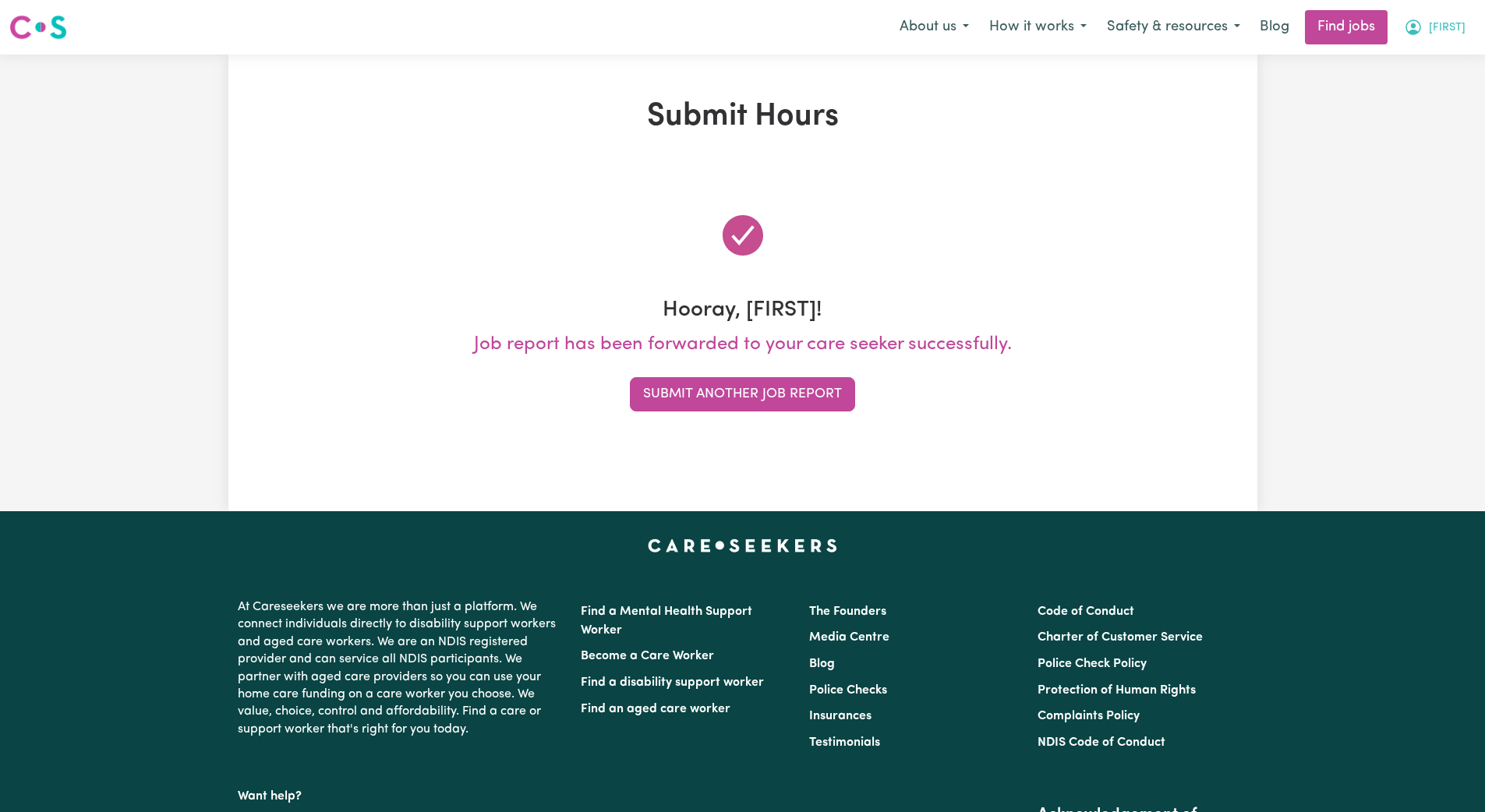 click on "[FIRST]" at bounding box center (1447, 28) 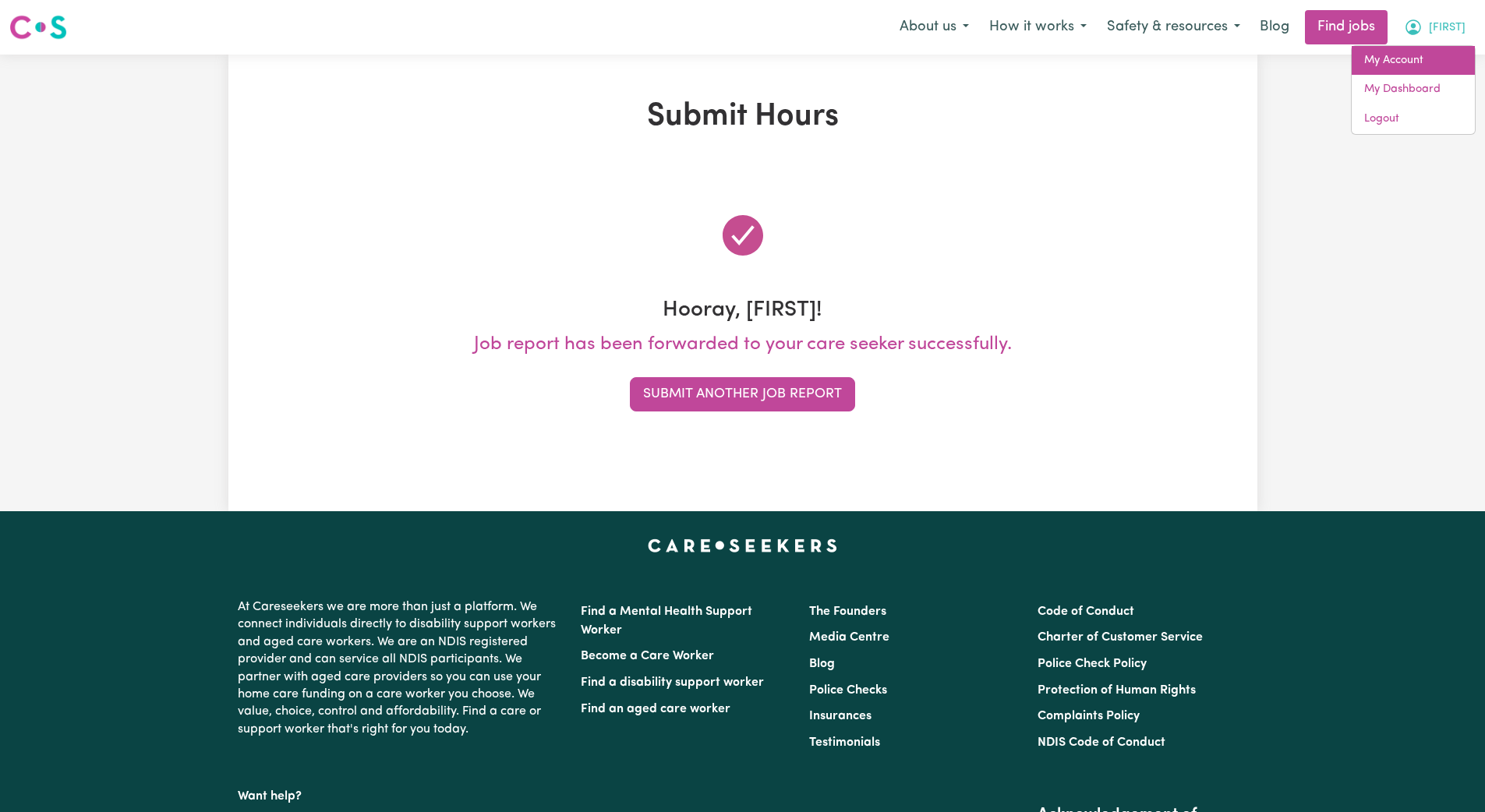 click on "My Account" at bounding box center [1413, 61] 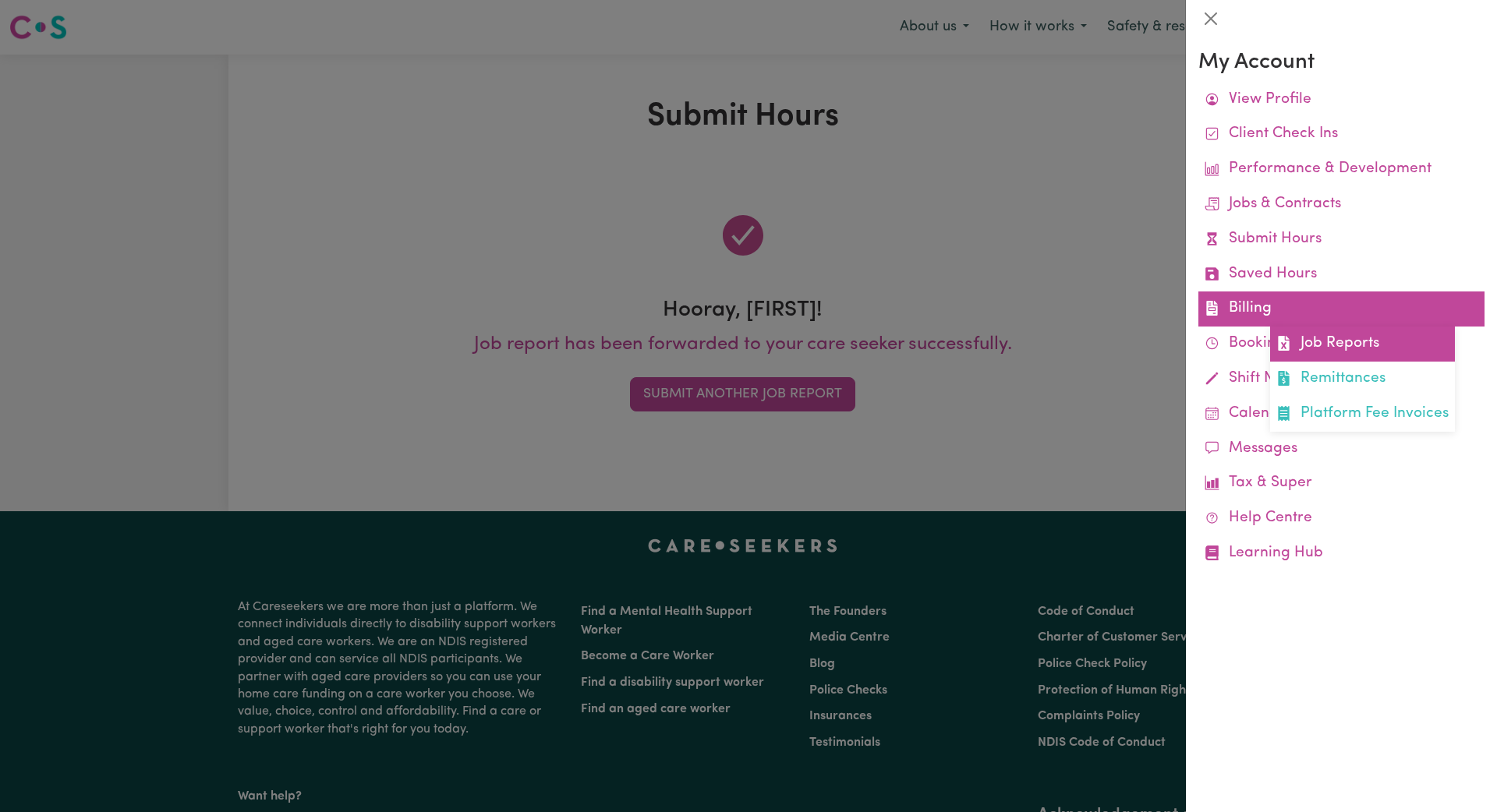 click on "Job Reports" at bounding box center [1362, 344] 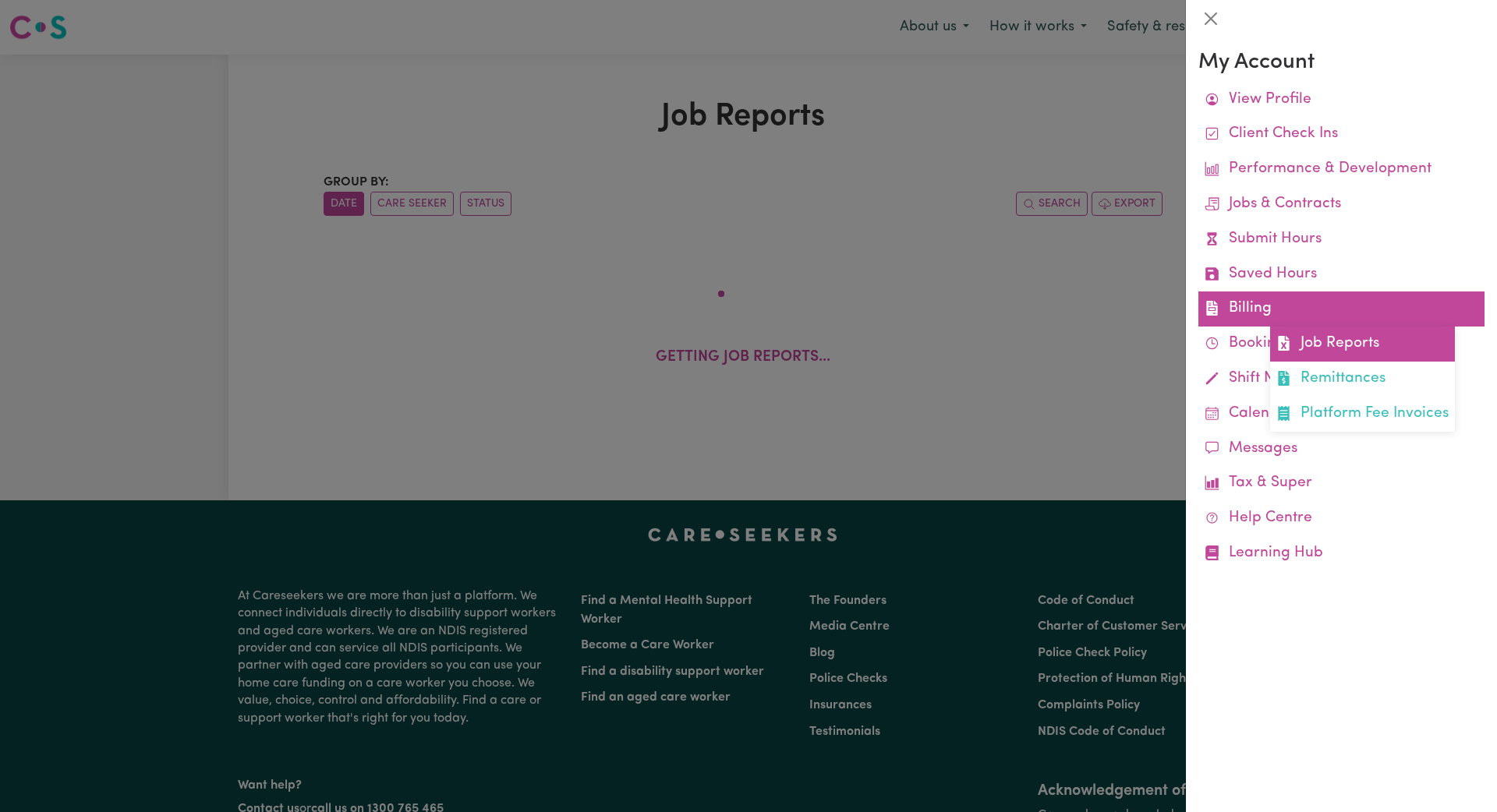 click on "Job Reports" at bounding box center (1362, 344) 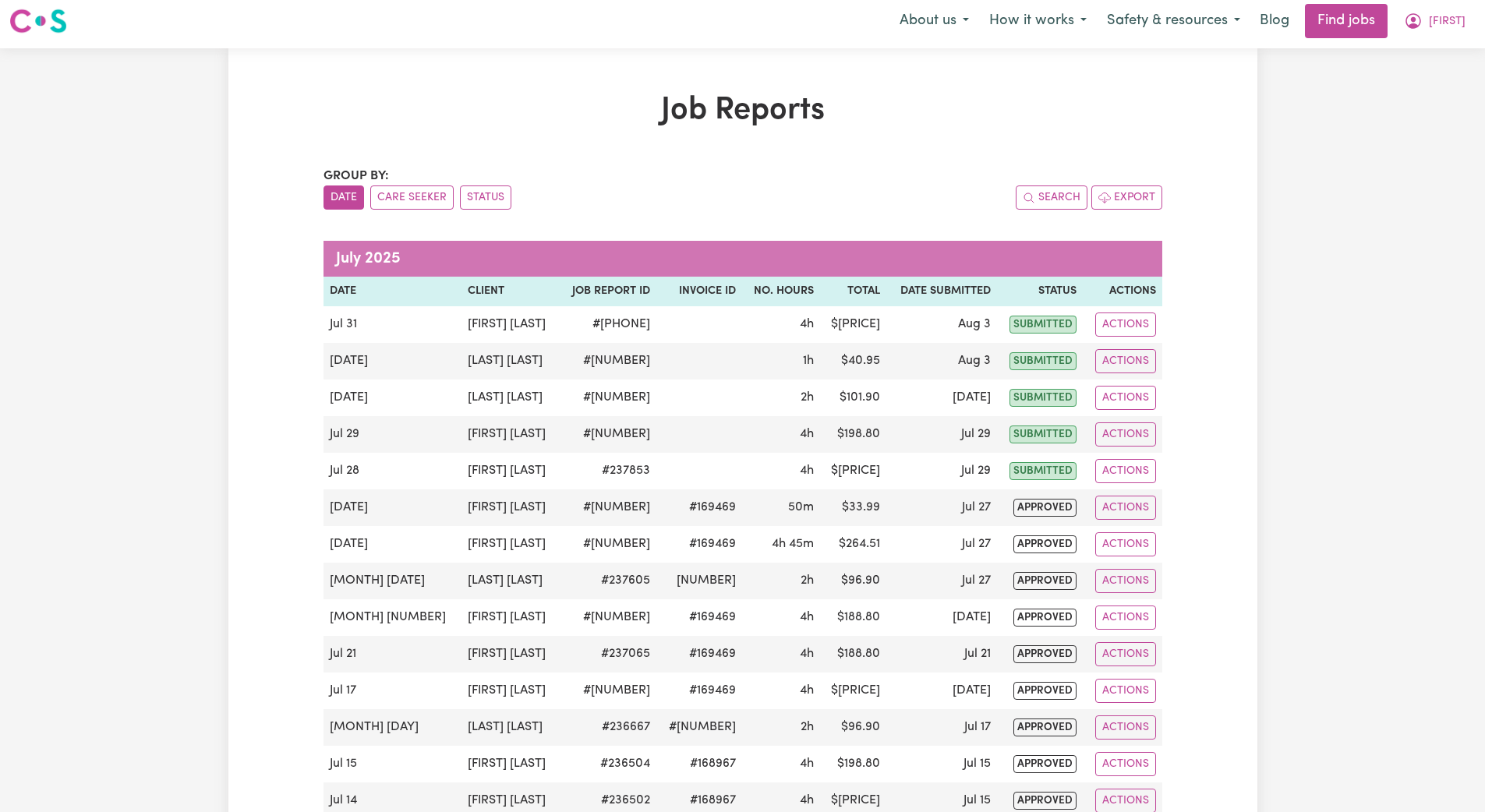scroll, scrollTop: 0, scrollLeft: 0, axis: both 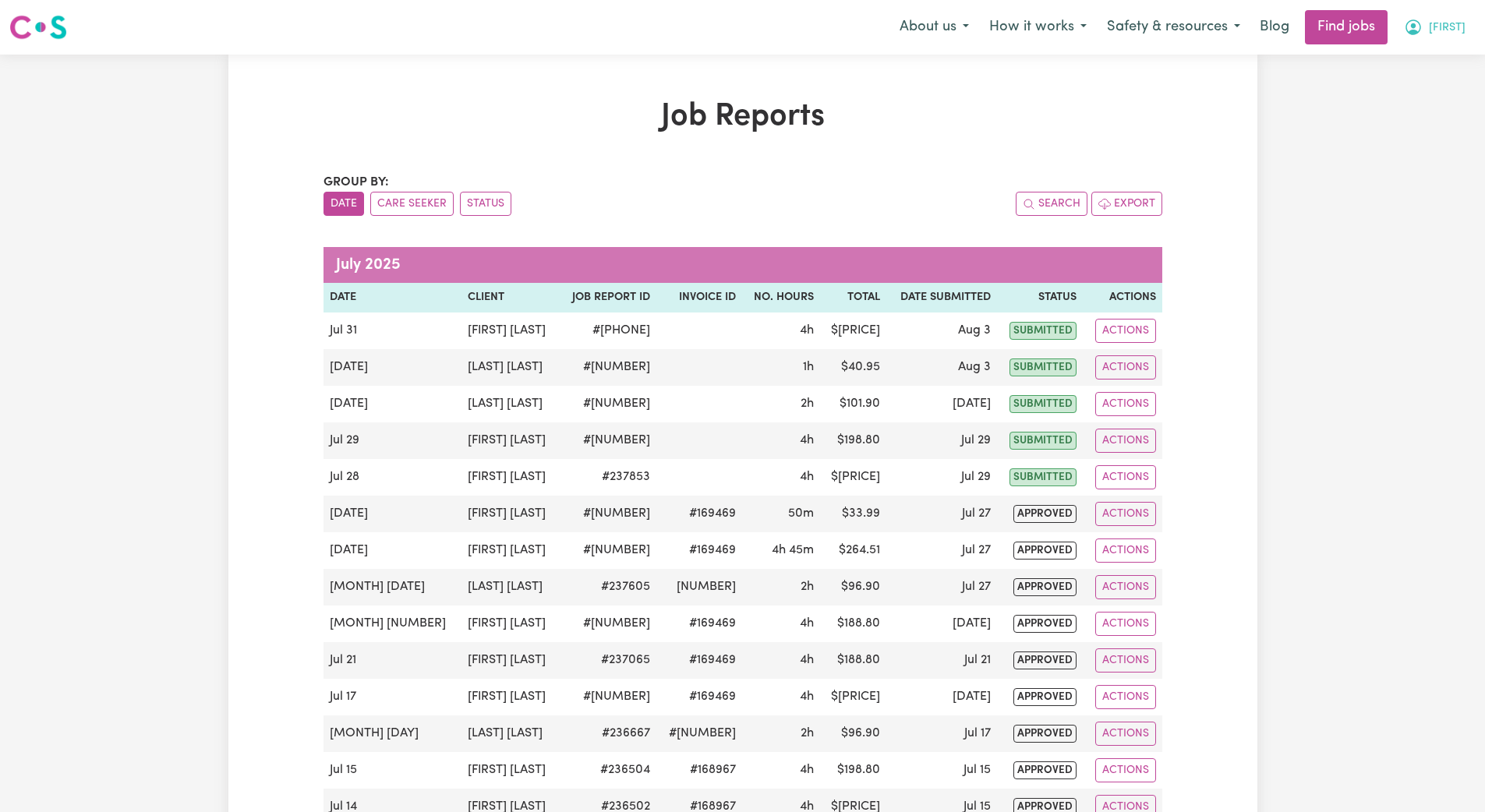 click on "[FIRST]" at bounding box center [1447, 28] 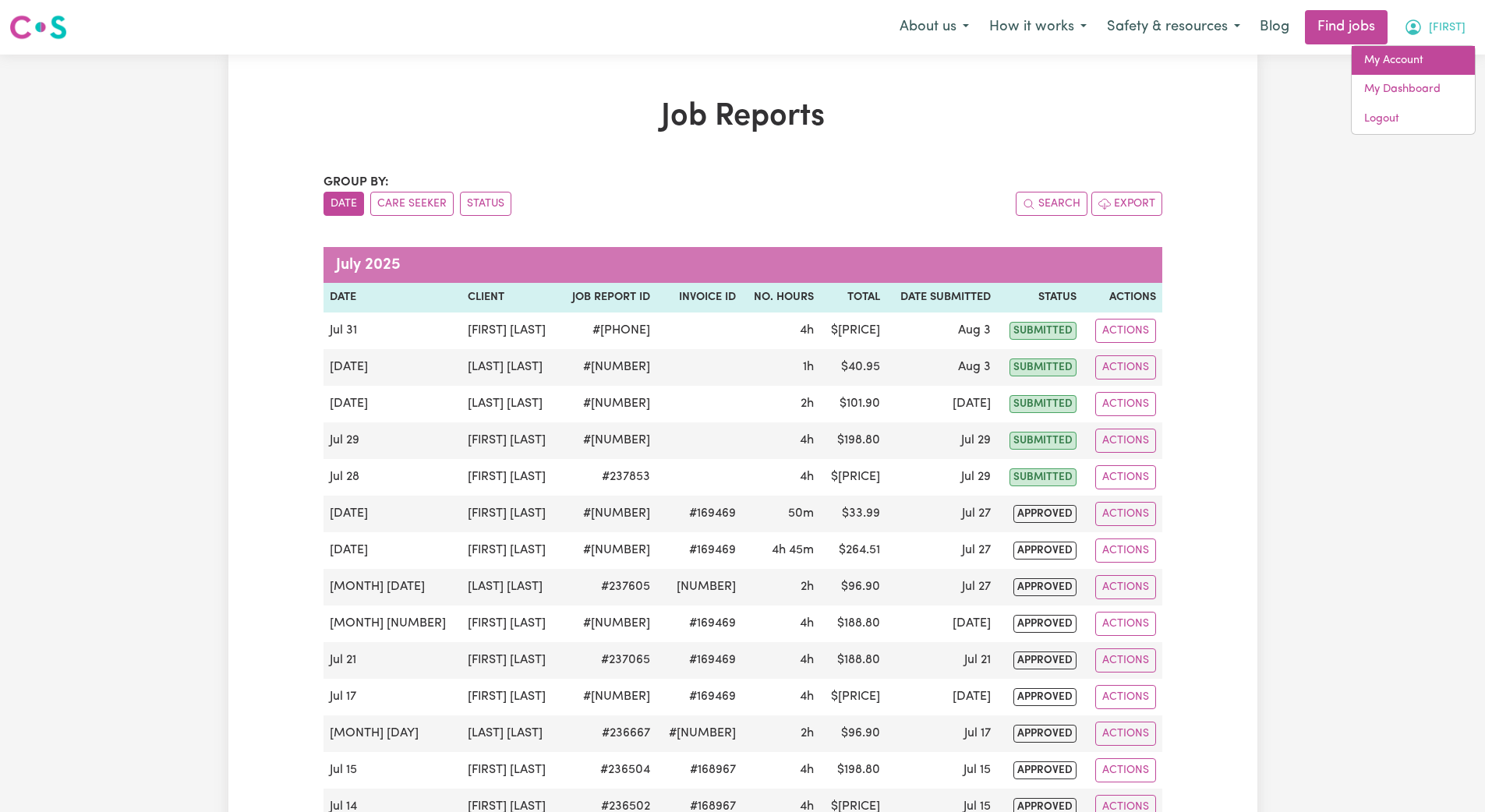 click on "My Account" at bounding box center (1413, 61) 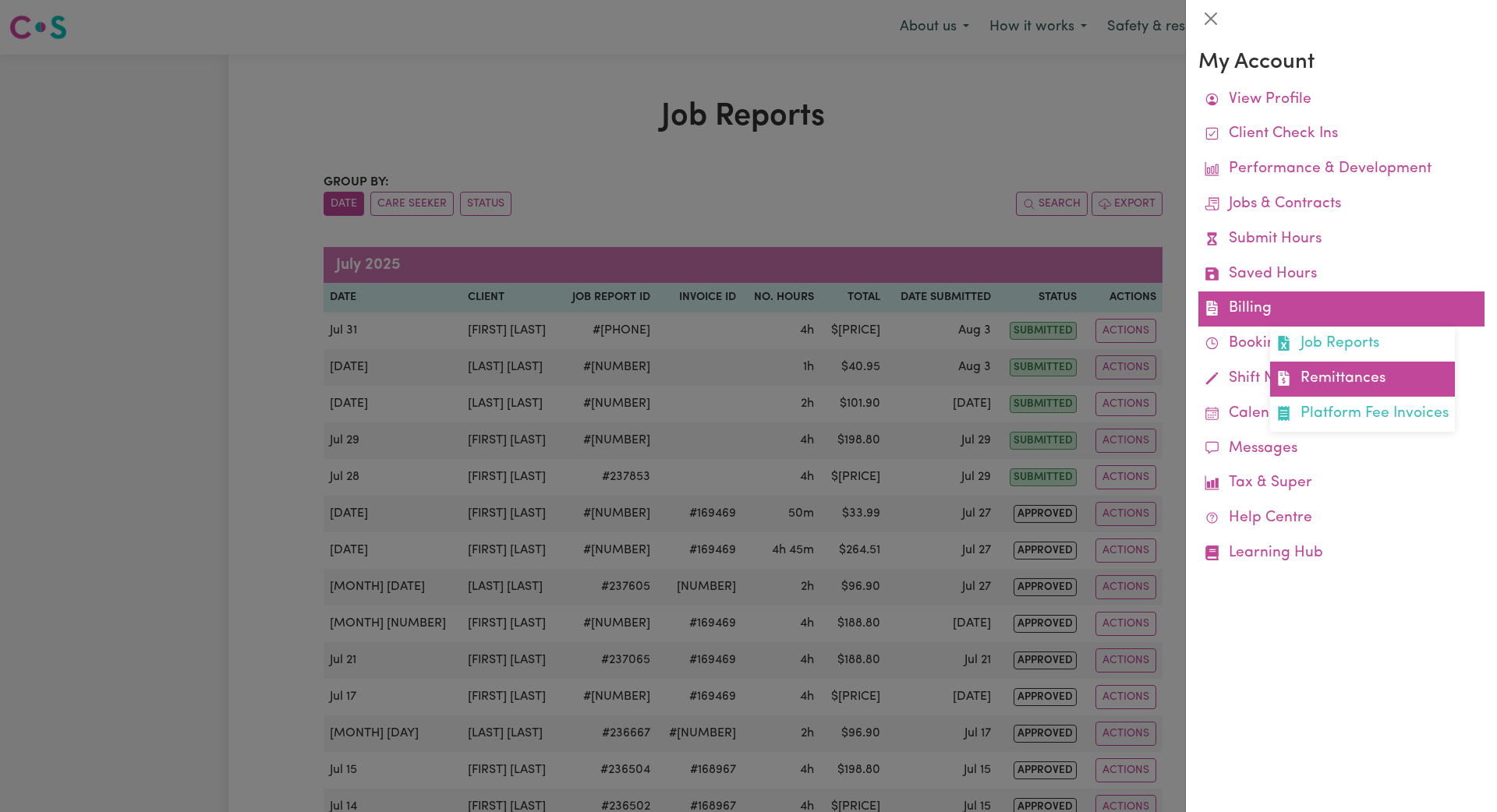 click on "Remittances" at bounding box center [1362, 379] 